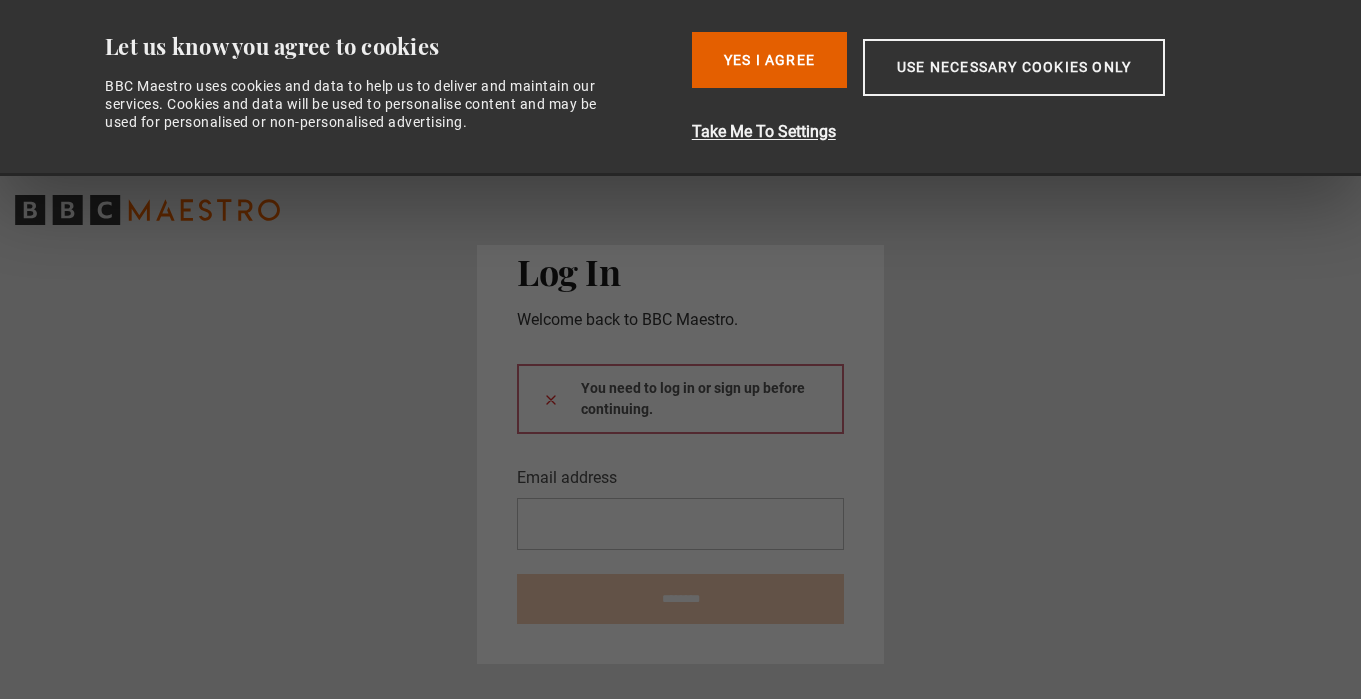 scroll, scrollTop: 0, scrollLeft: 0, axis: both 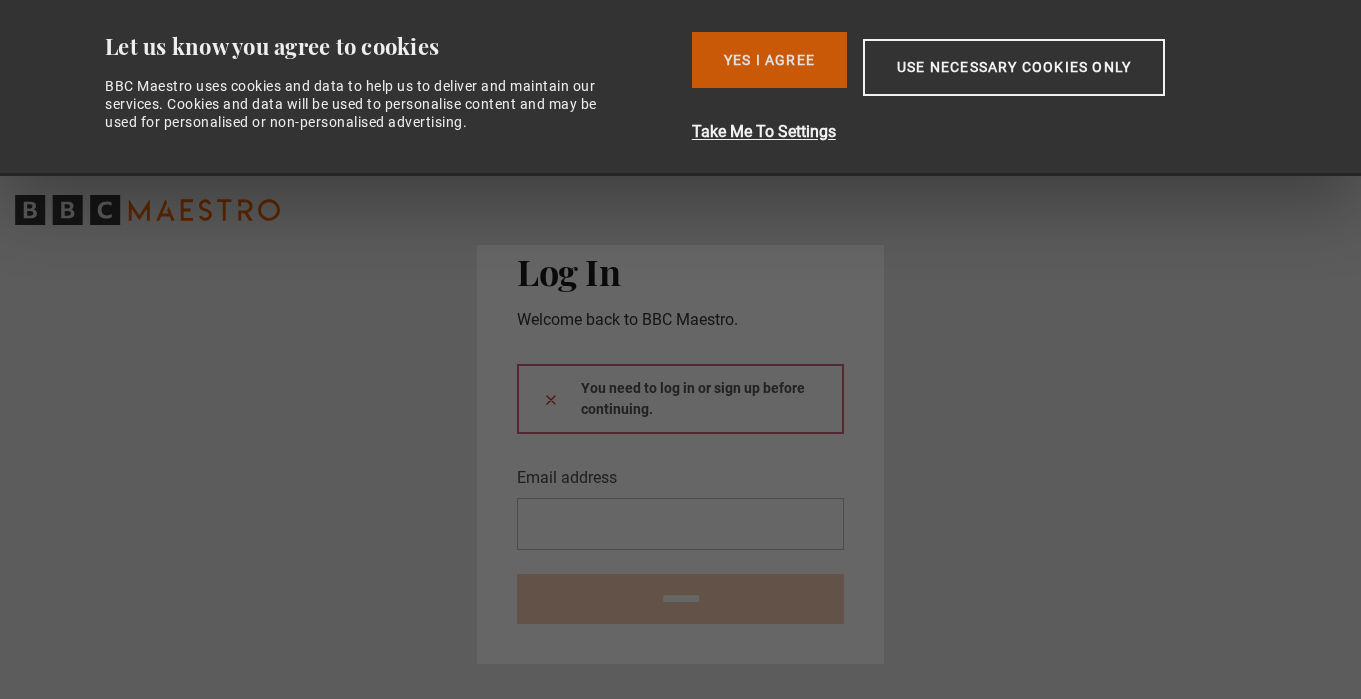 click on "Yes I Agree" at bounding box center [769, 60] 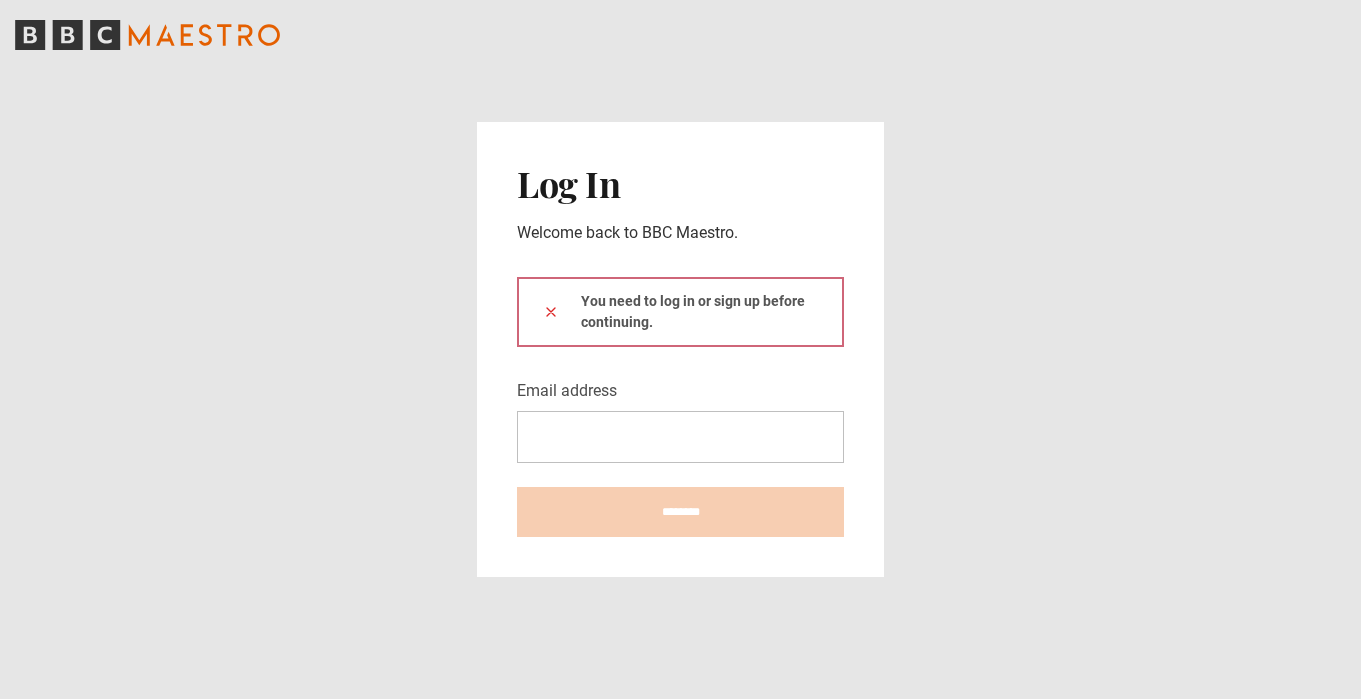 click on "You need to log in or sign up before continuing." at bounding box center (680, 312) 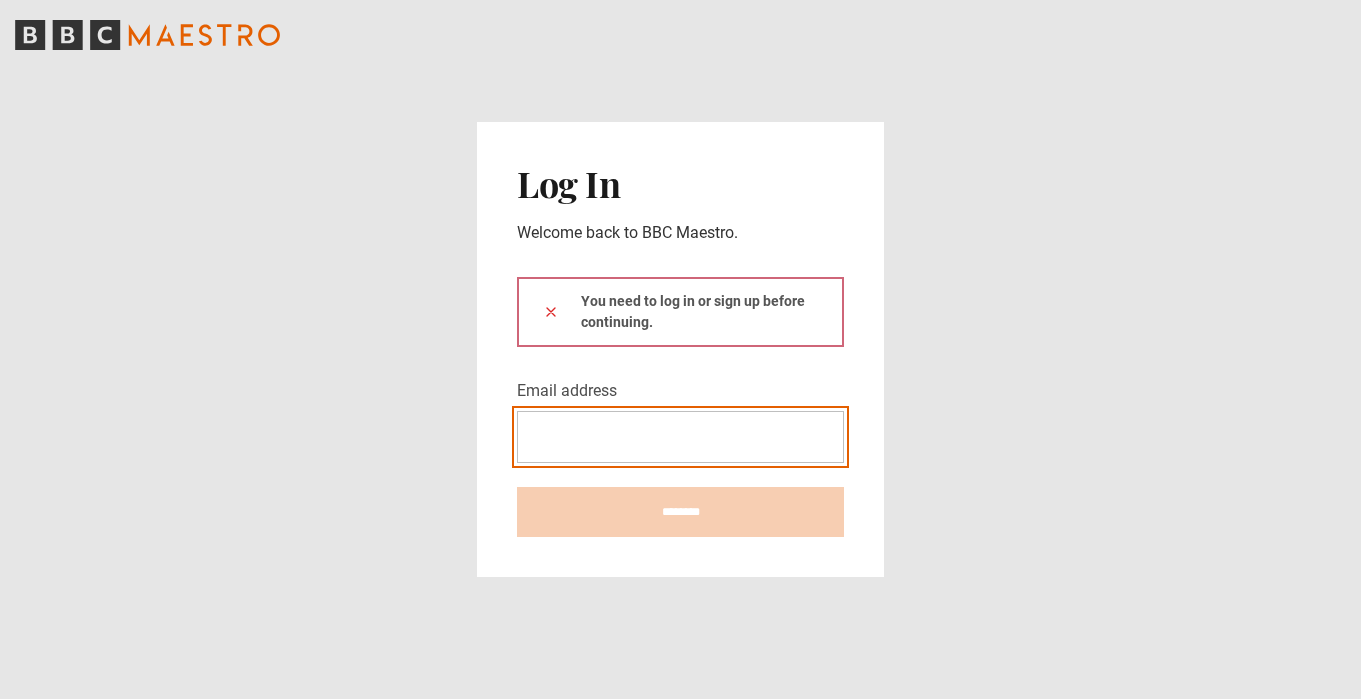 click on "Email address" at bounding box center [680, 437] 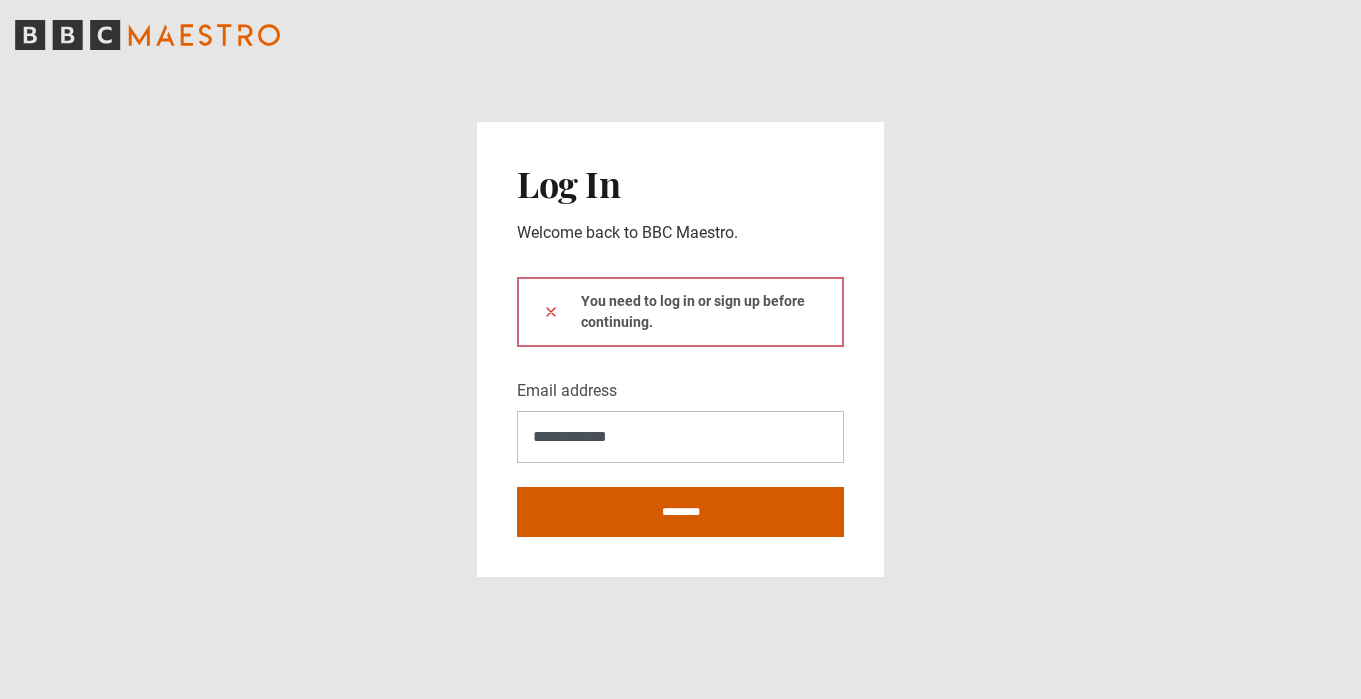 click on "********" at bounding box center (680, 512) 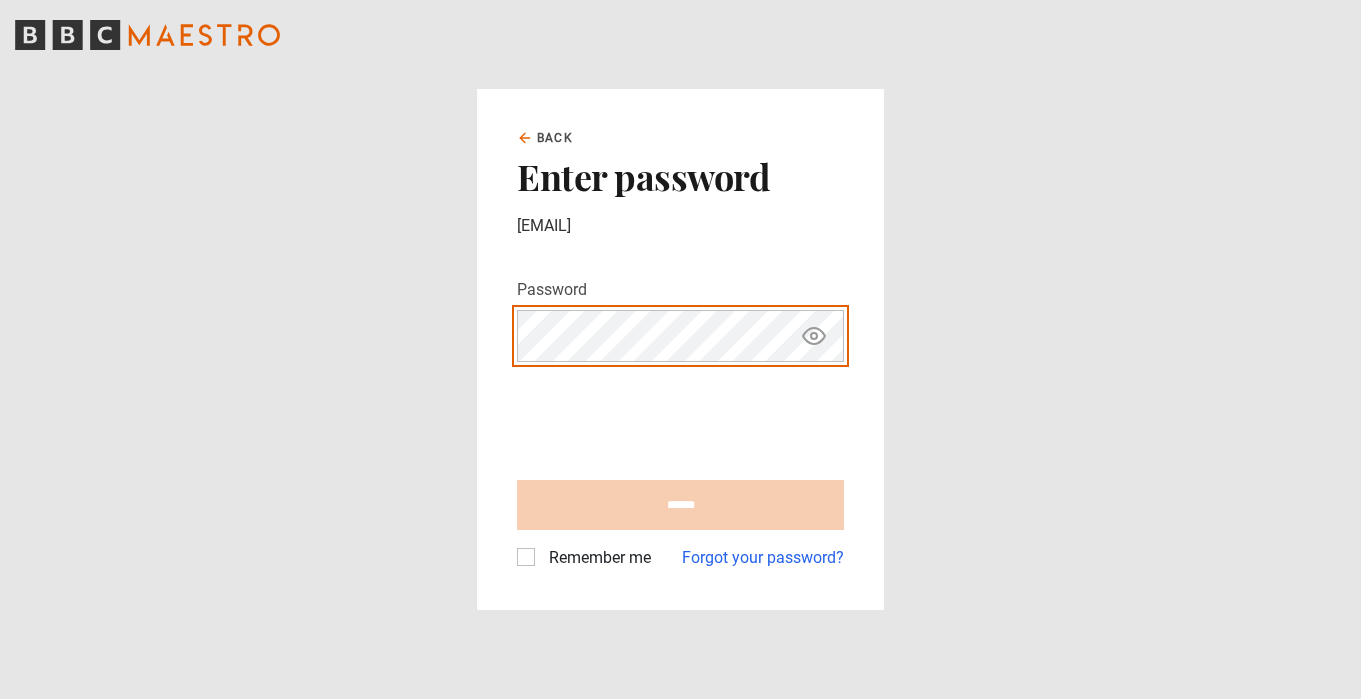 scroll, scrollTop: 0, scrollLeft: 0, axis: both 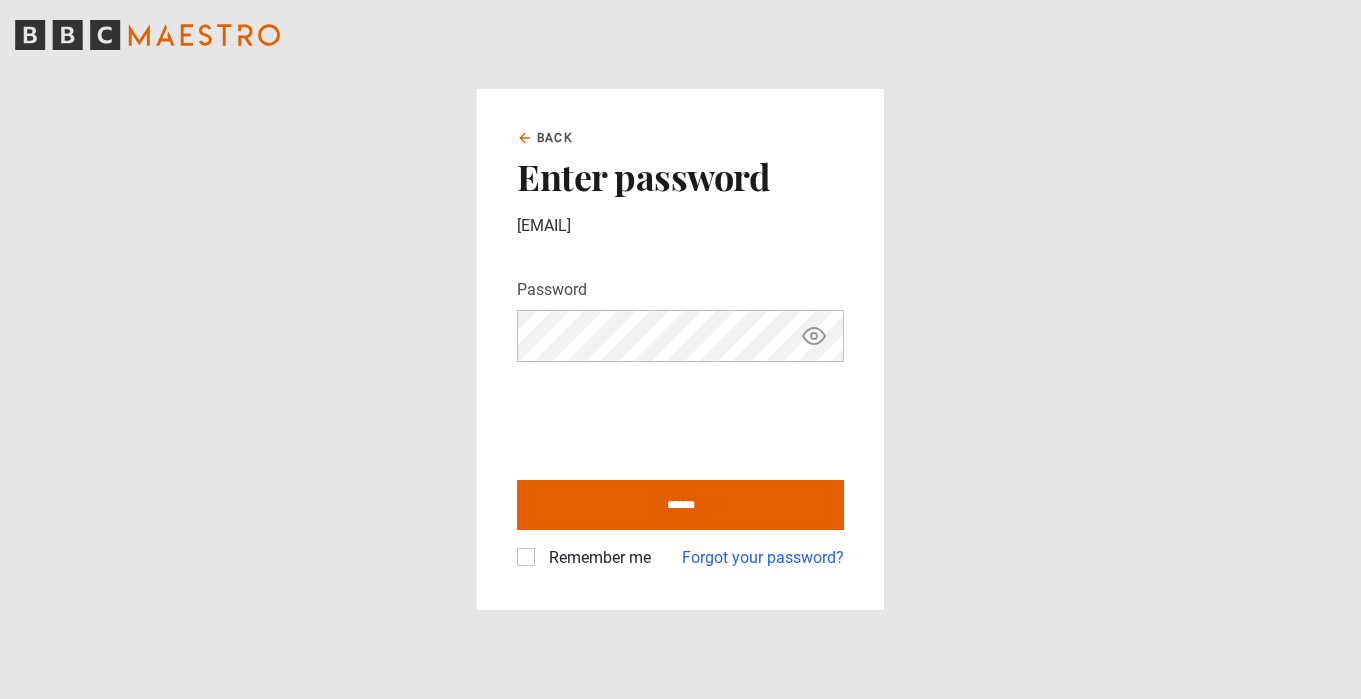 click on "Remember me" at bounding box center (596, 558) 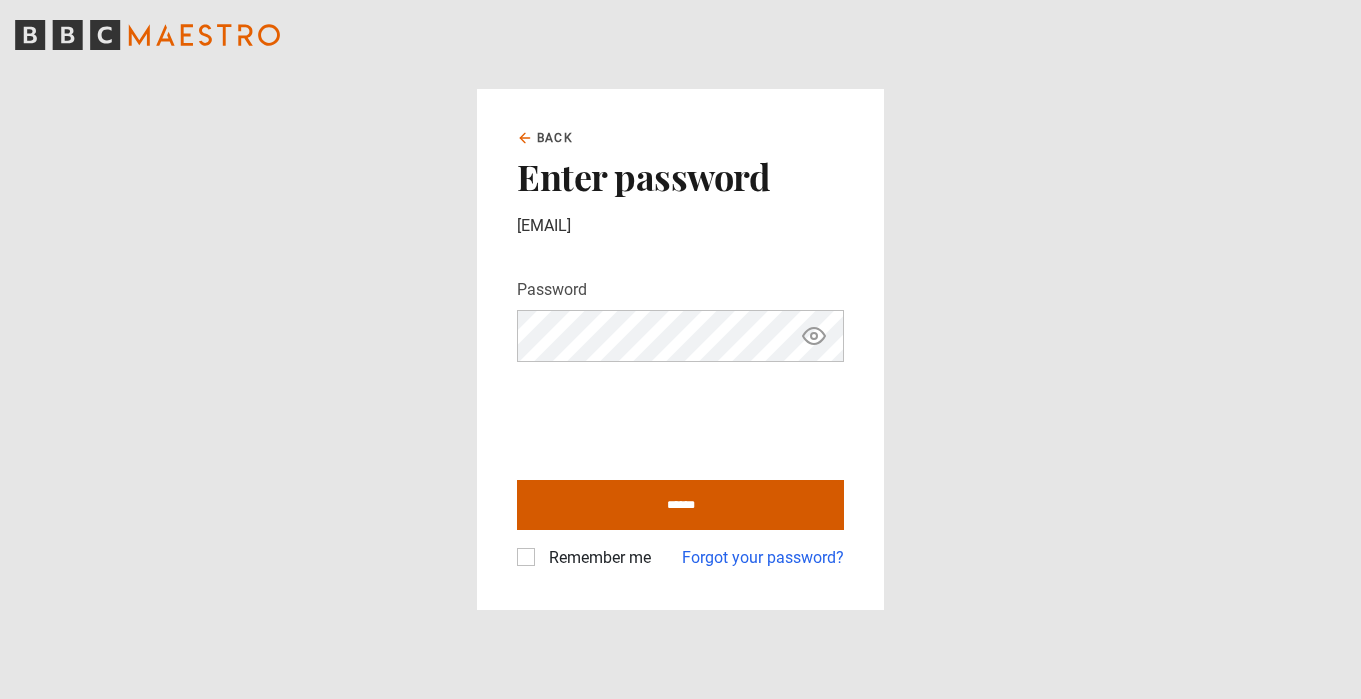 click on "******" at bounding box center (680, 505) 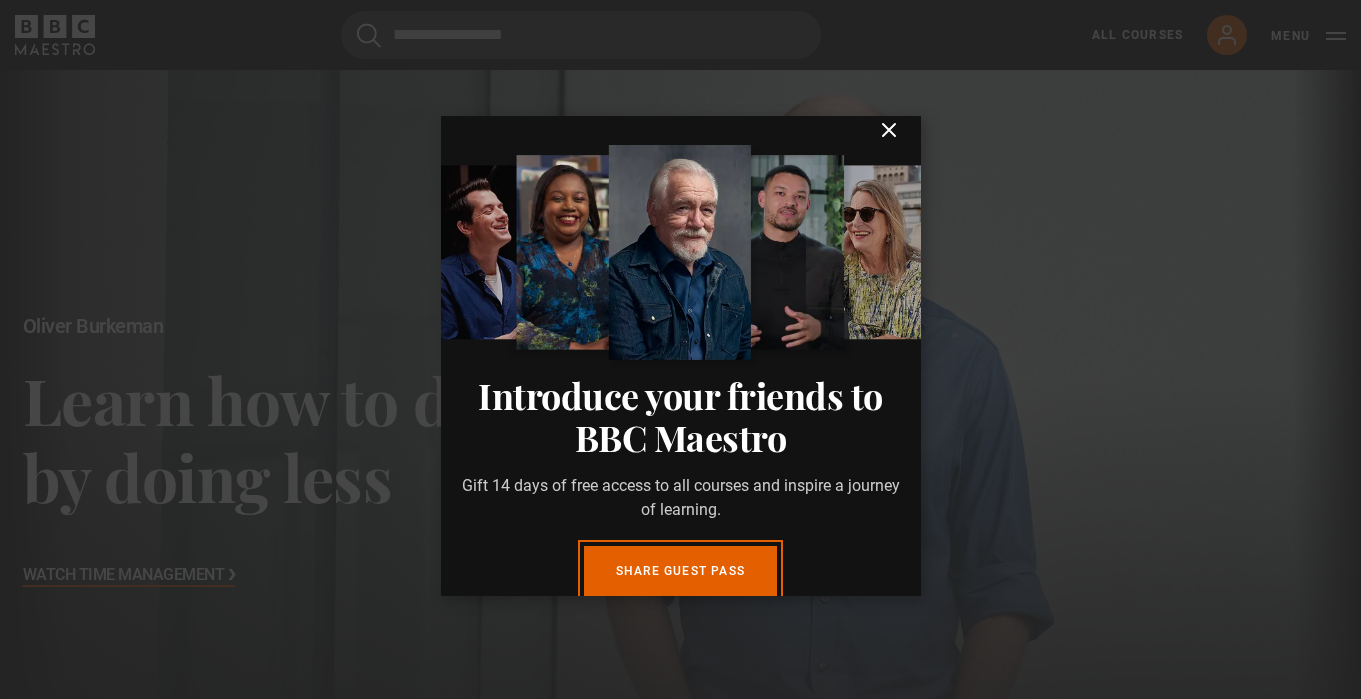 scroll, scrollTop: 0, scrollLeft: 0, axis: both 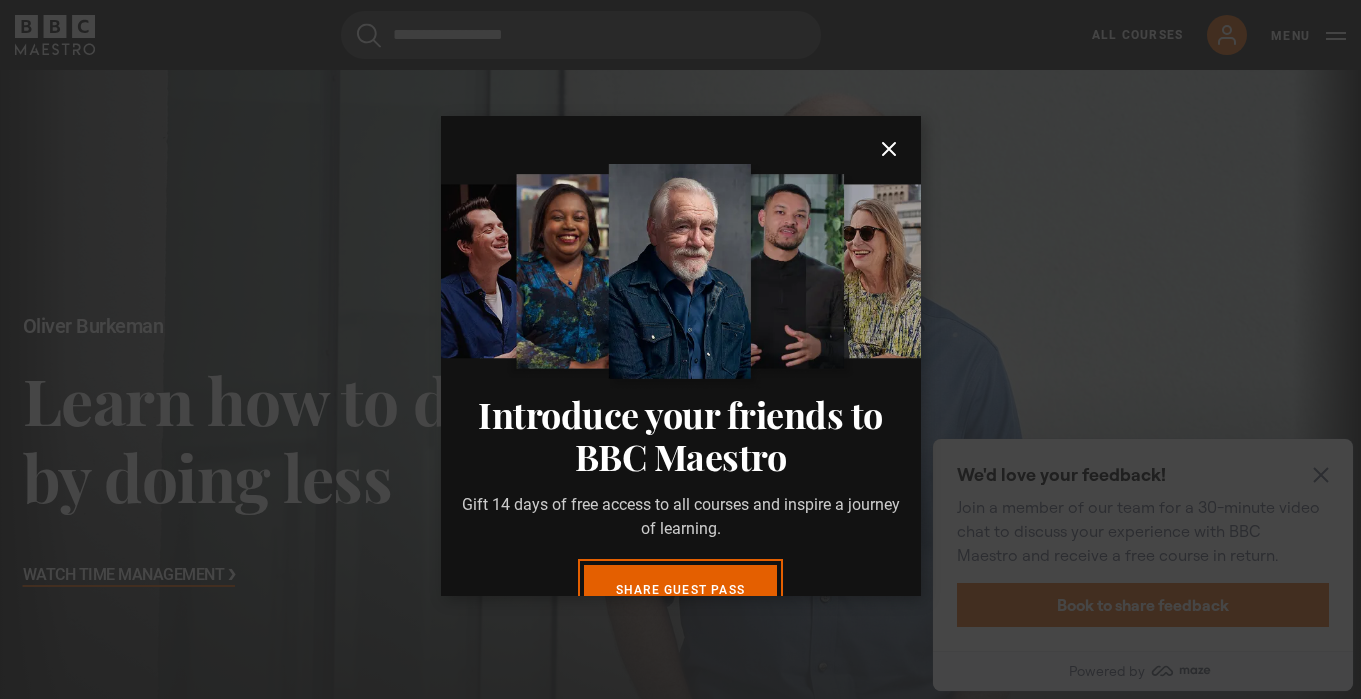 click 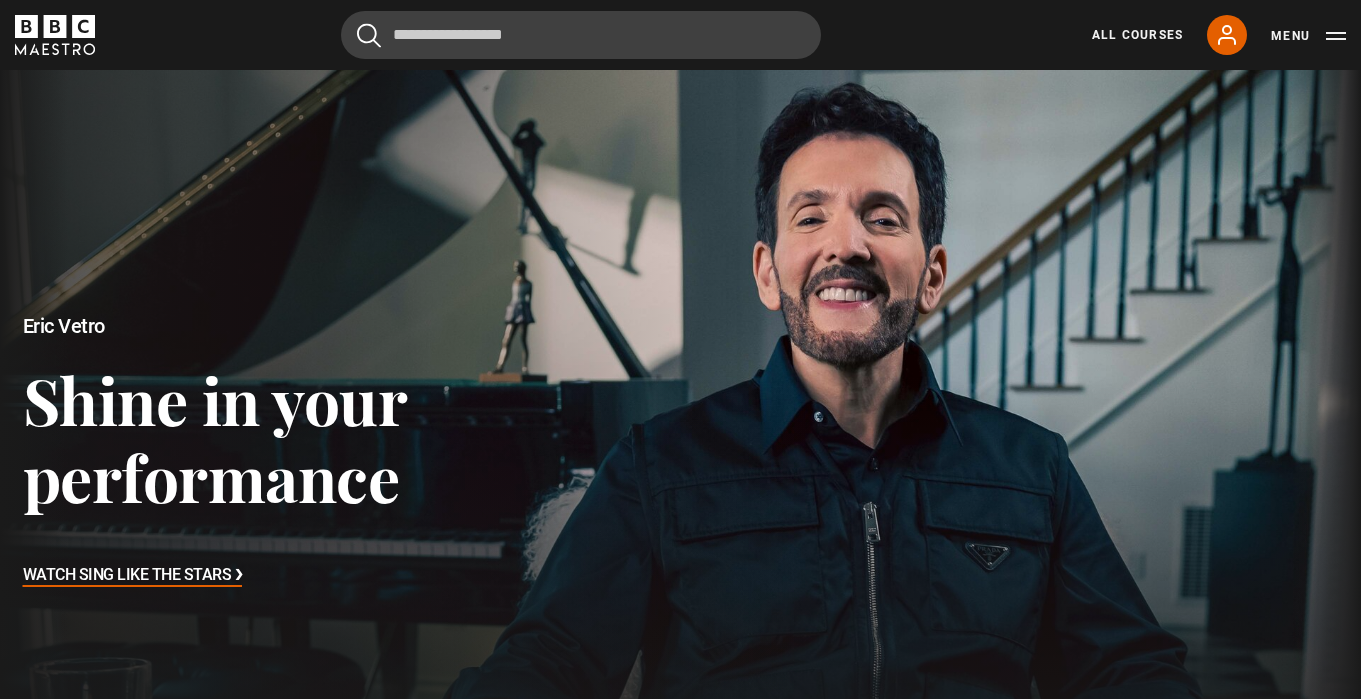 click at bounding box center [680, 453] 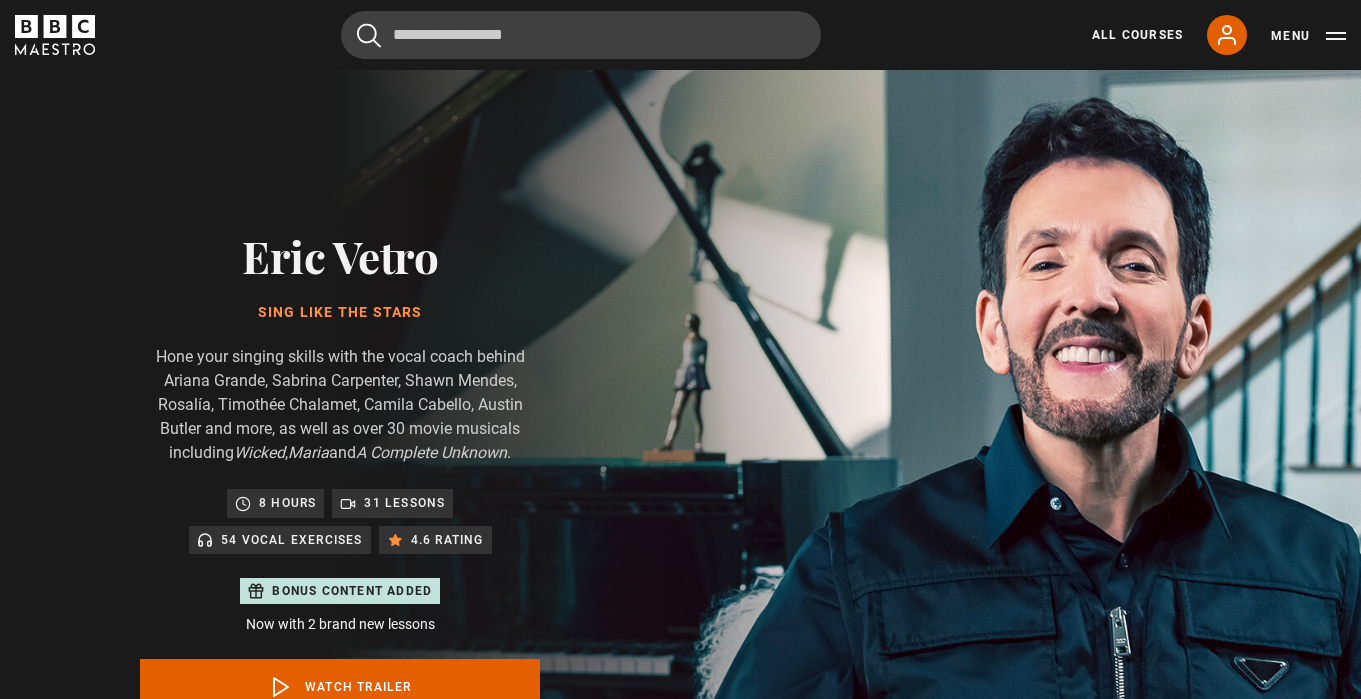 scroll, scrollTop: 0, scrollLeft: 0, axis: both 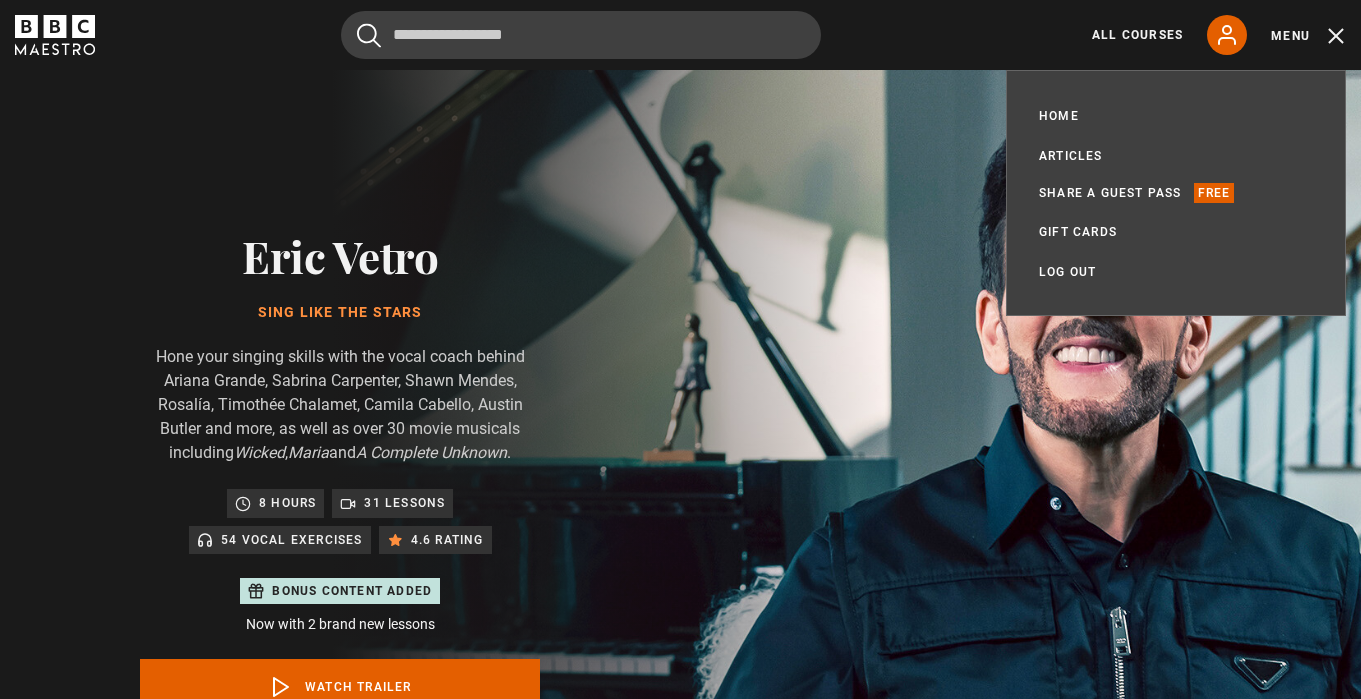 click on "Menu" at bounding box center (1308, 36) 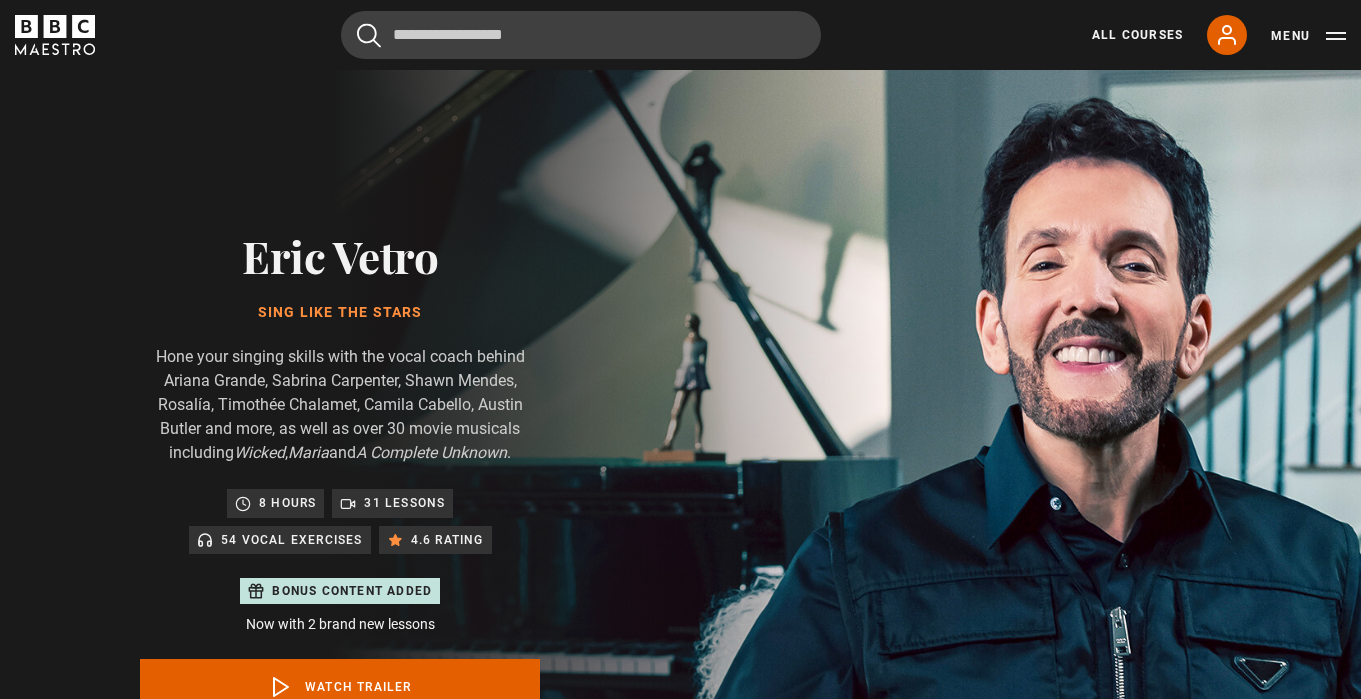 click on "Menu" at bounding box center (1308, 36) 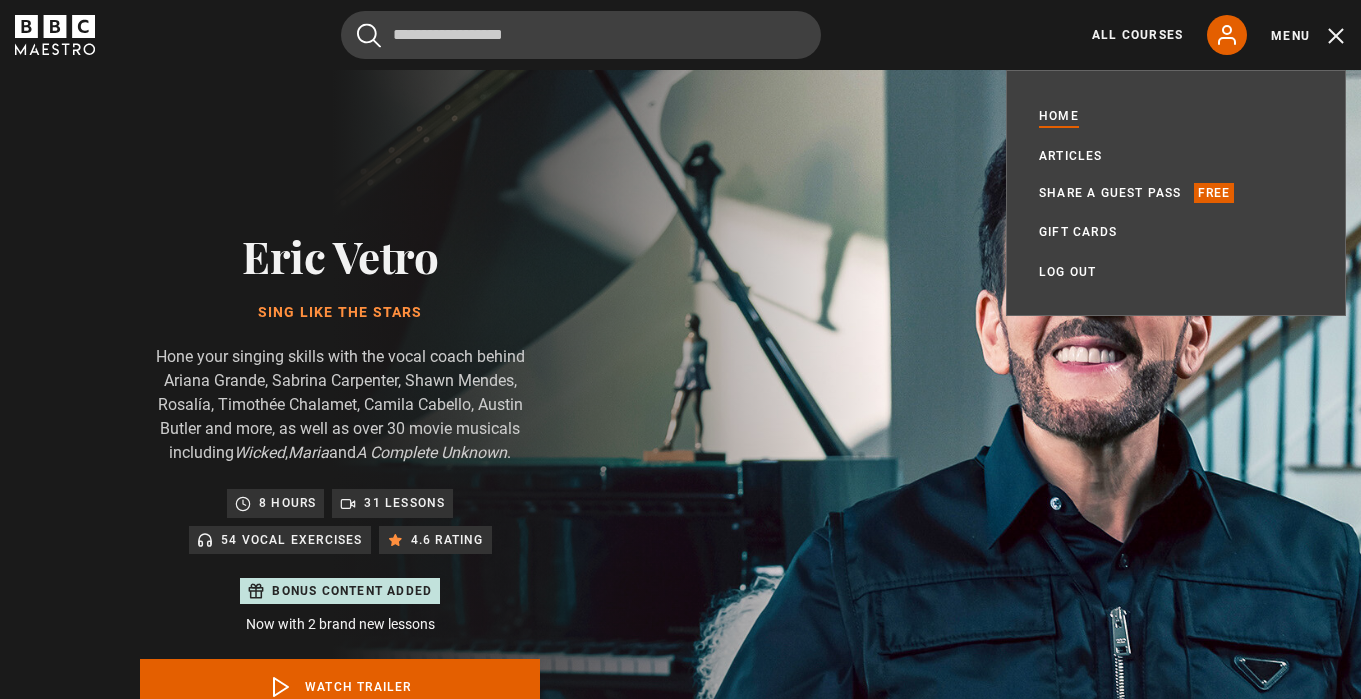 click on "Home" at bounding box center (1059, 116) 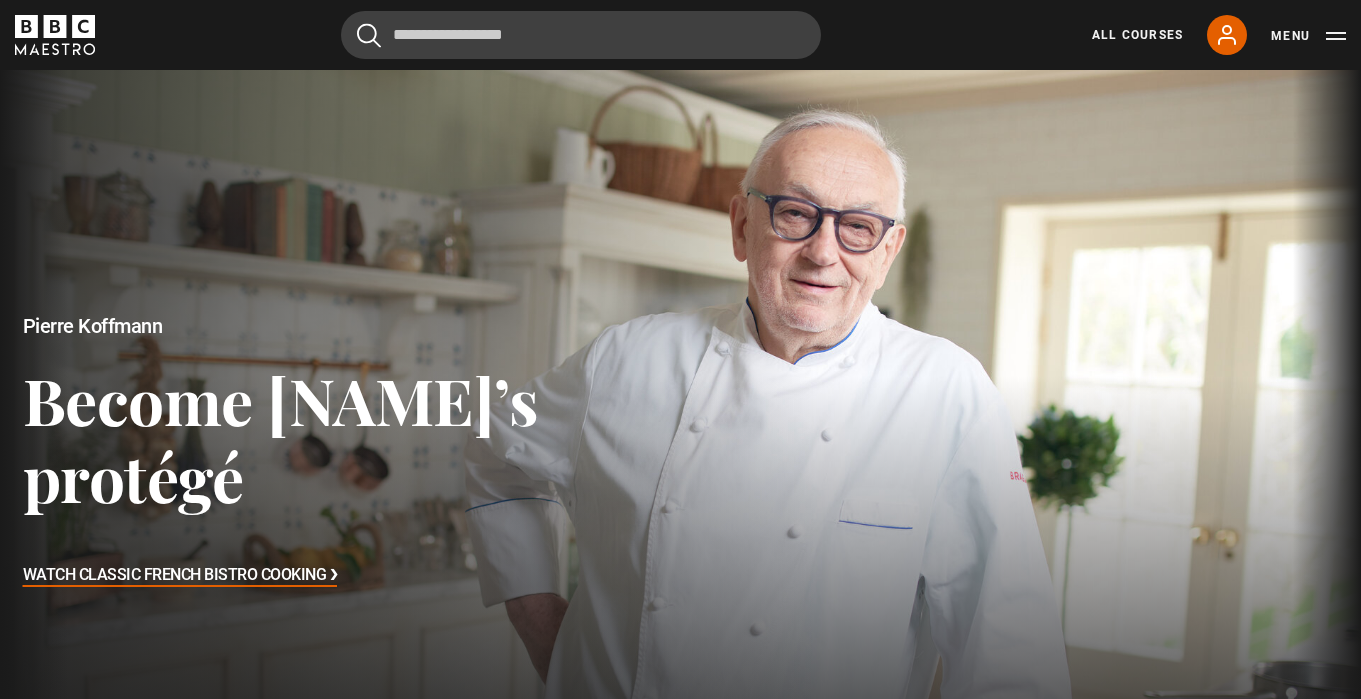 scroll, scrollTop: 0, scrollLeft: 0, axis: both 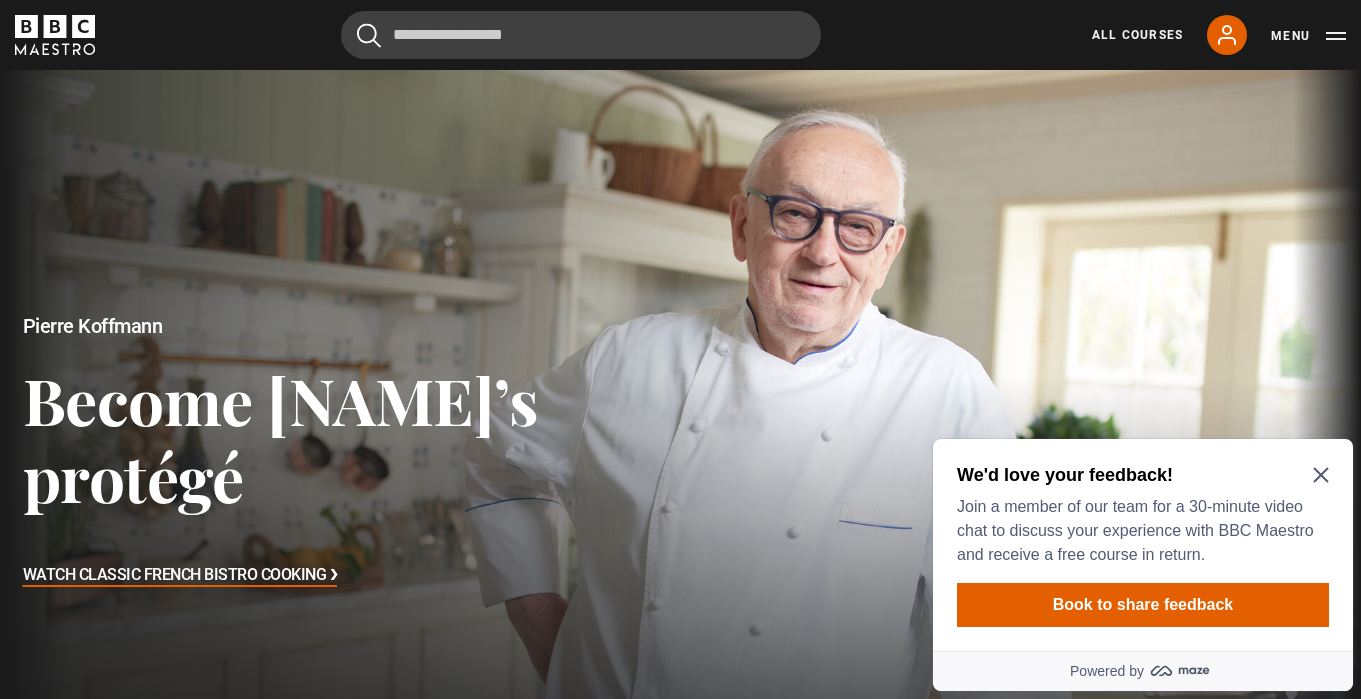 click on "All Courses" at bounding box center (1137, 35) 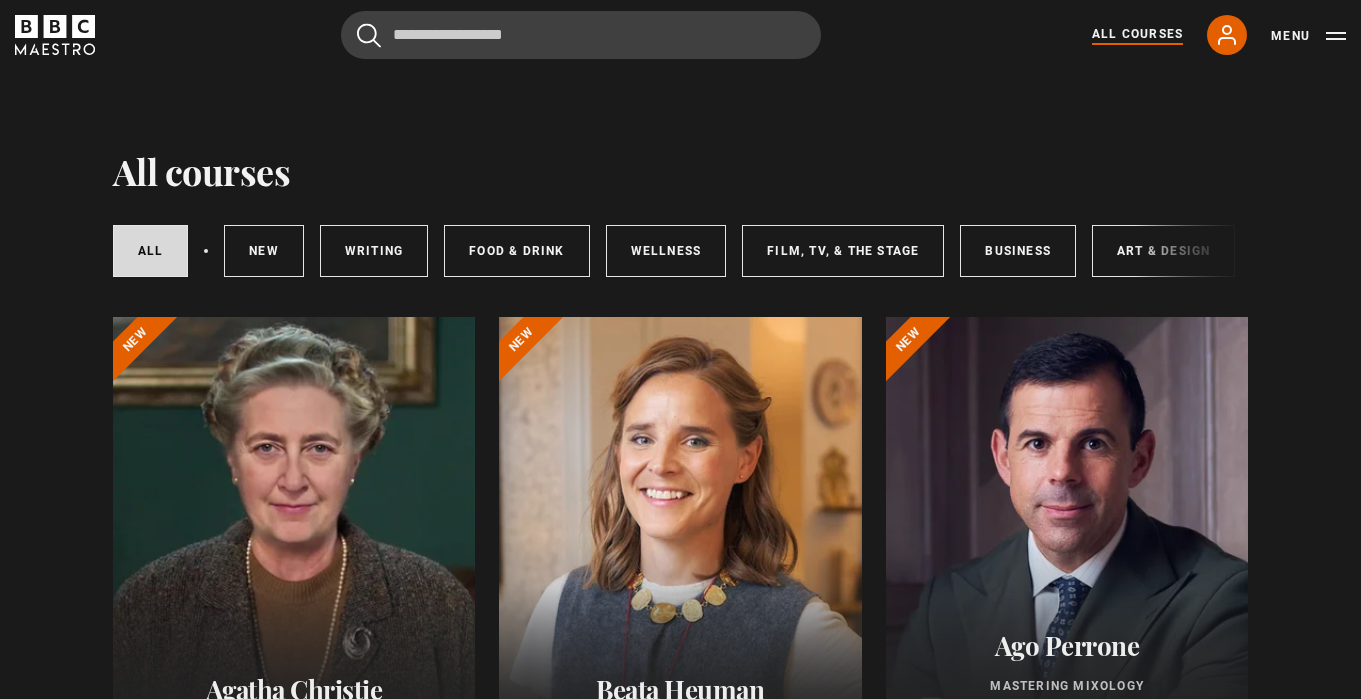 scroll, scrollTop: 0, scrollLeft: 0, axis: both 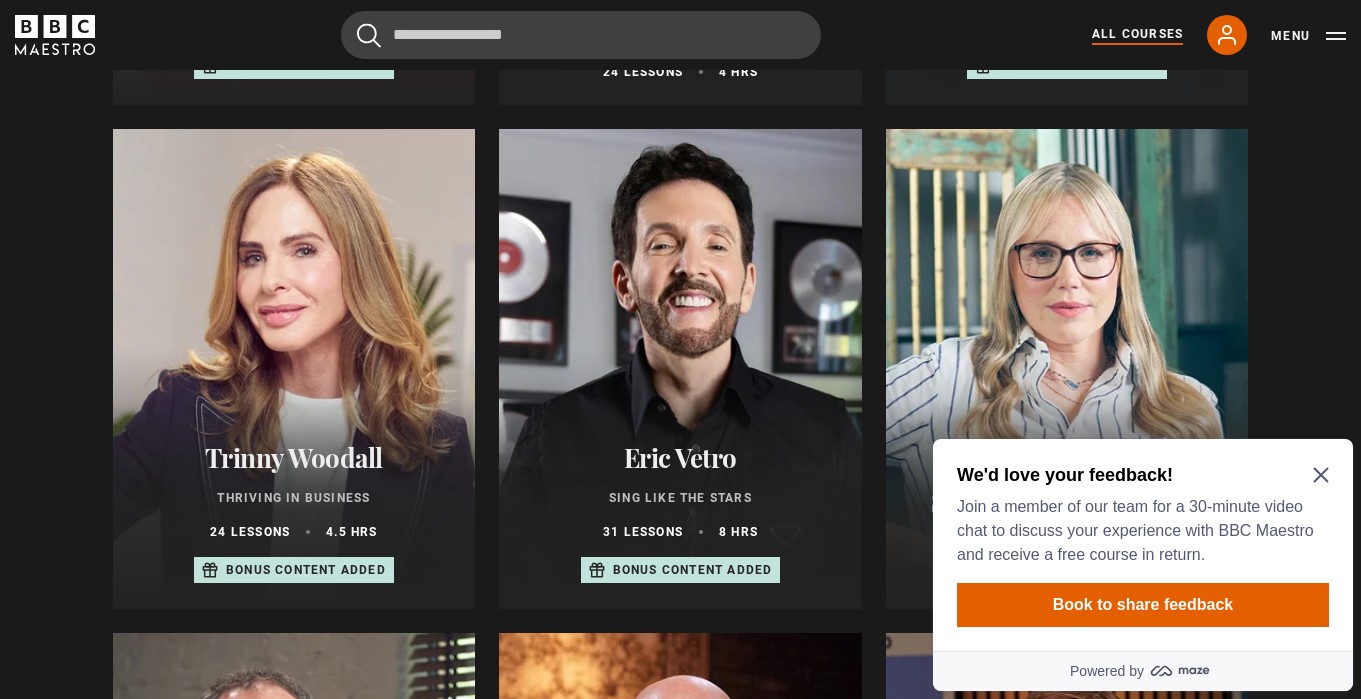 click on "We'd love your feedback! Join a member of our team for a 30-minute video chat to discuss your experience with BBC Maestro and receive a free course in return. Book to share feedback" at bounding box center [1143, 545] 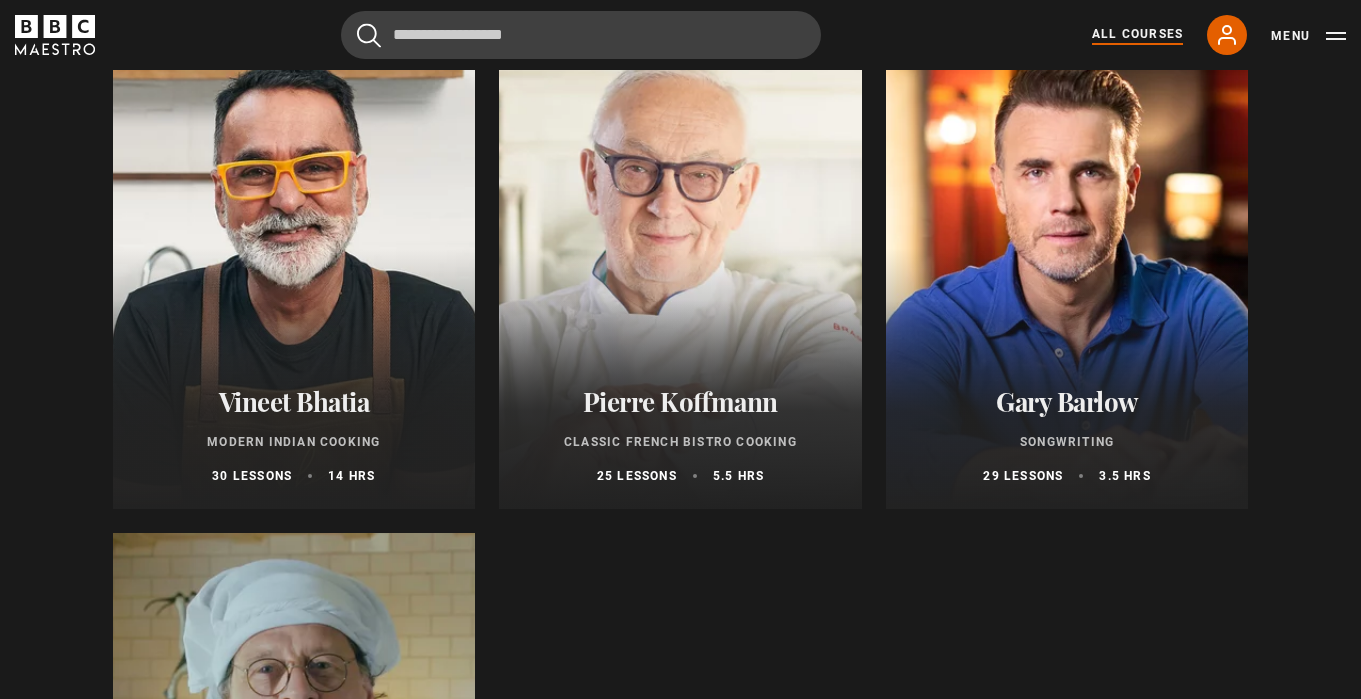 scroll, scrollTop: 7235, scrollLeft: 0, axis: vertical 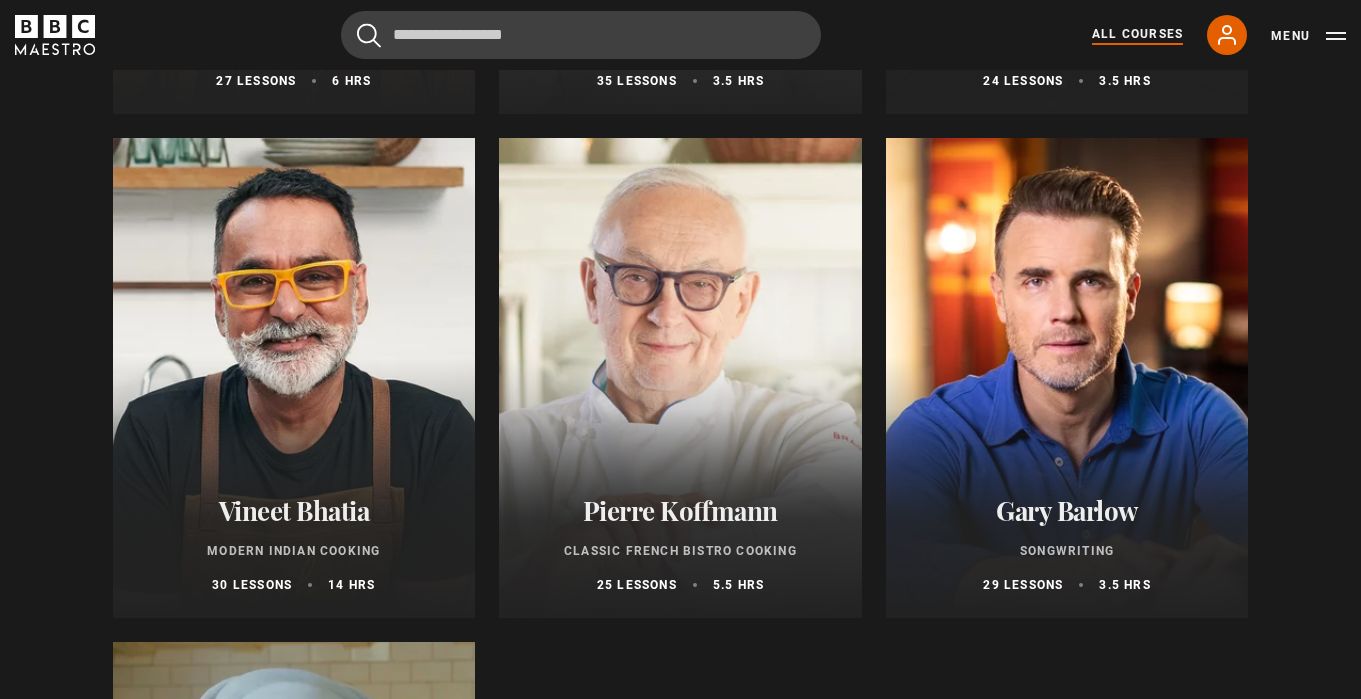 click on "Pierre Koffmann" at bounding box center [680, 510] 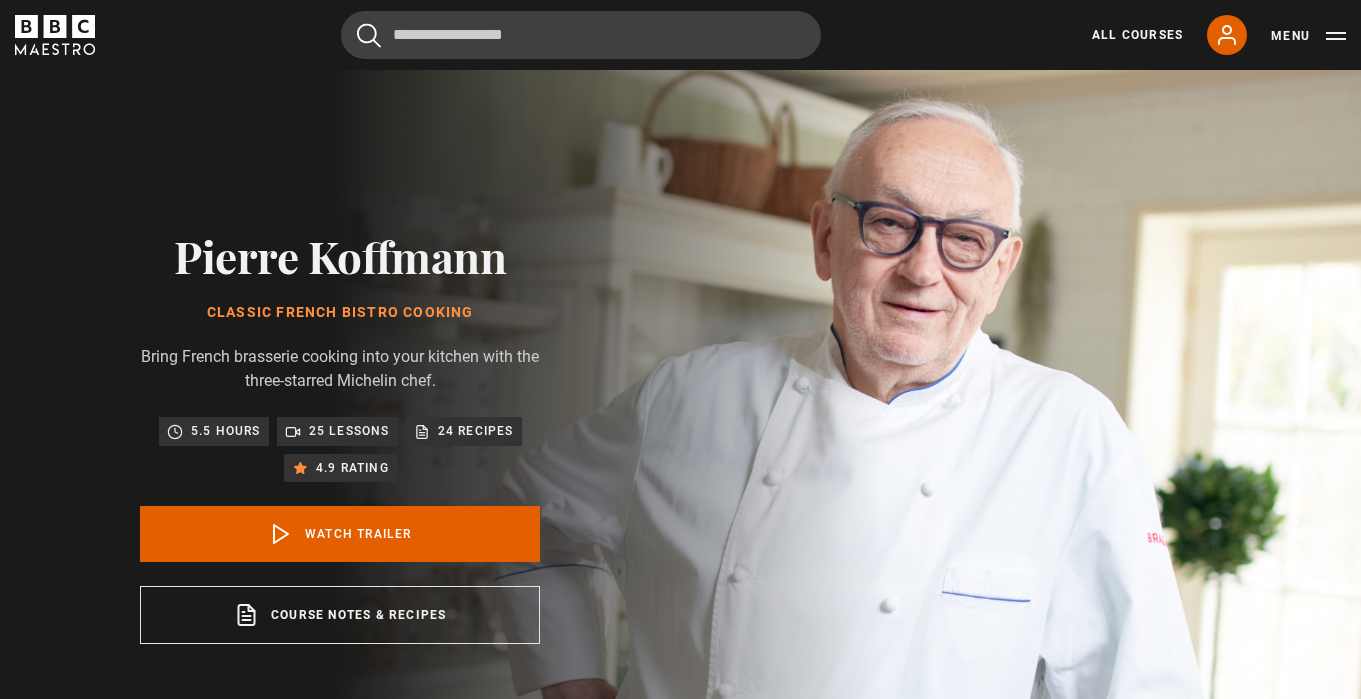scroll, scrollTop: 0, scrollLeft: 0, axis: both 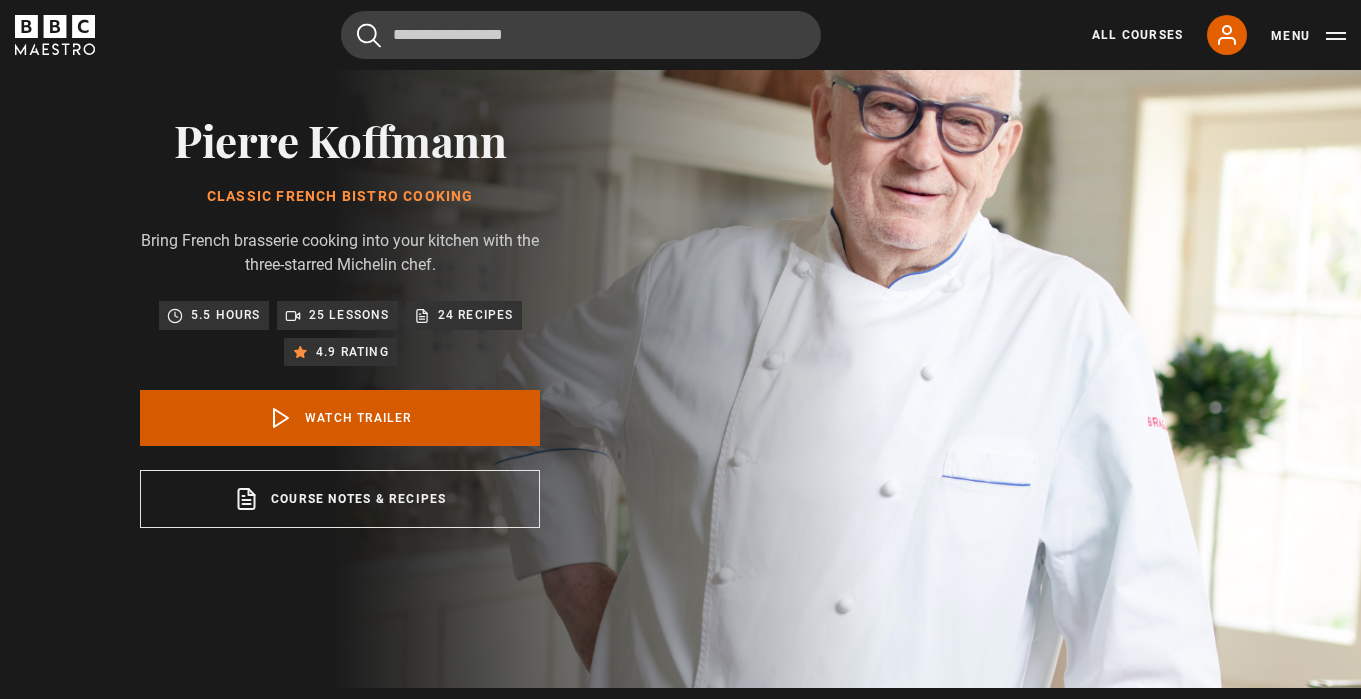 click on "Watch Trailer" at bounding box center [340, 418] 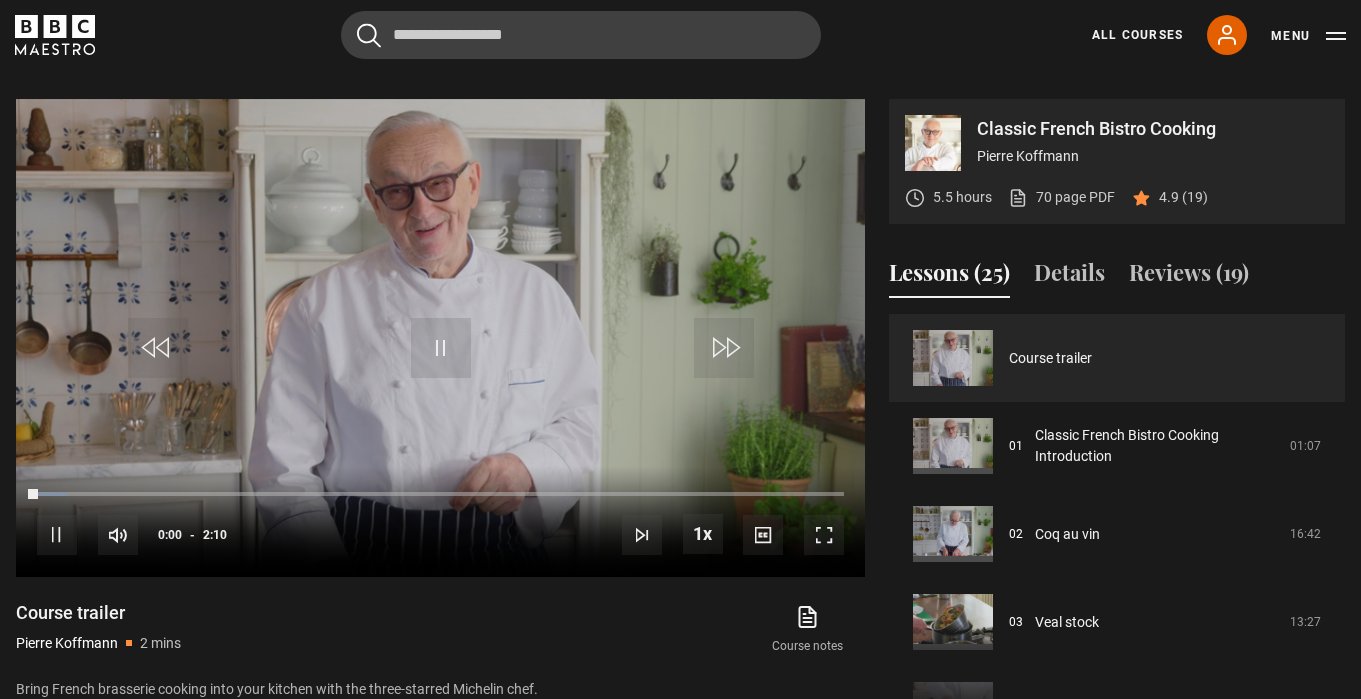 scroll, scrollTop: 802, scrollLeft: 0, axis: vertical 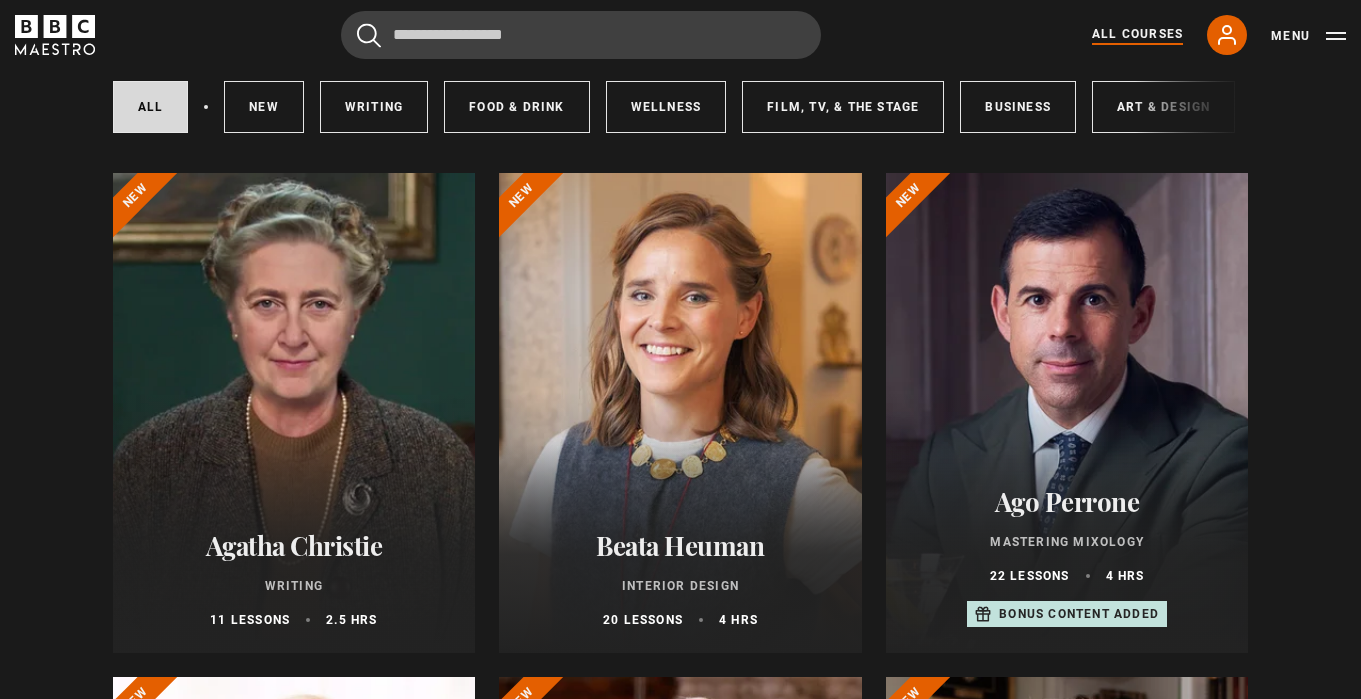 click on "Beata Heuman
Interior Design
20 lessons
4 hrs" at bounding box center (680, 579) 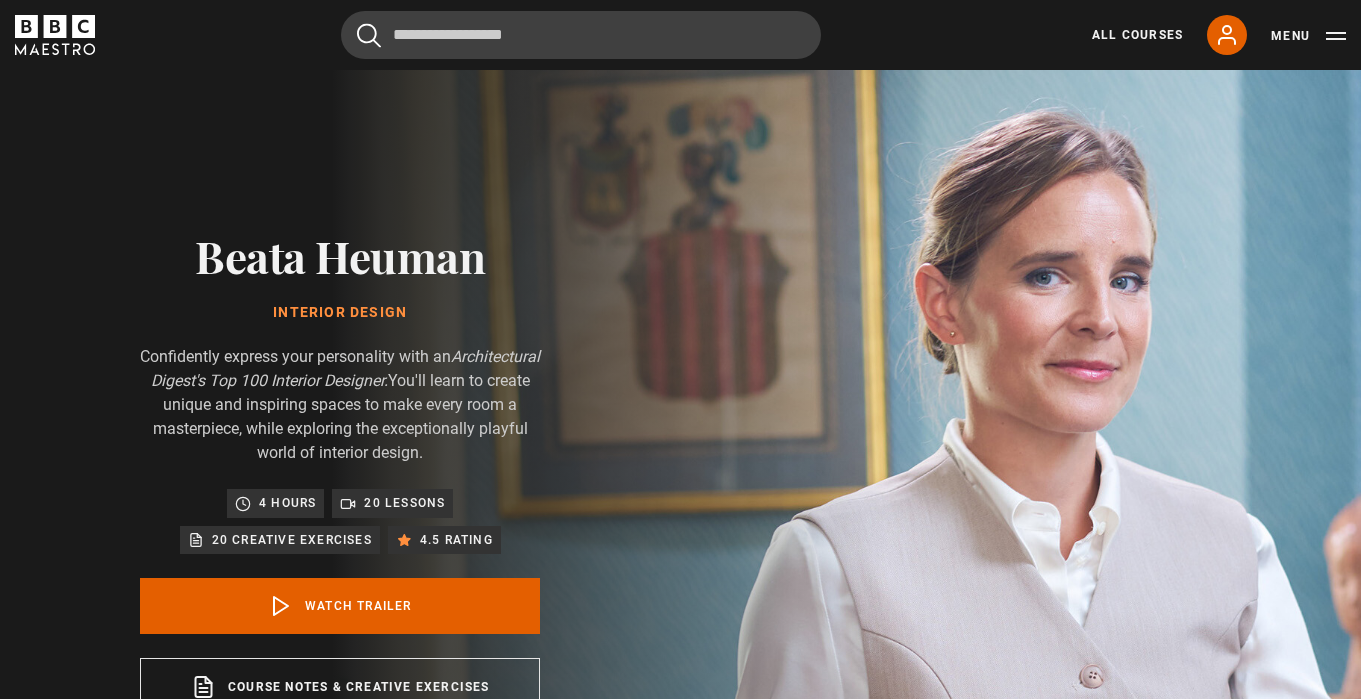 scroll, scrollTop: 0, scrollLeft: 0, axis: both 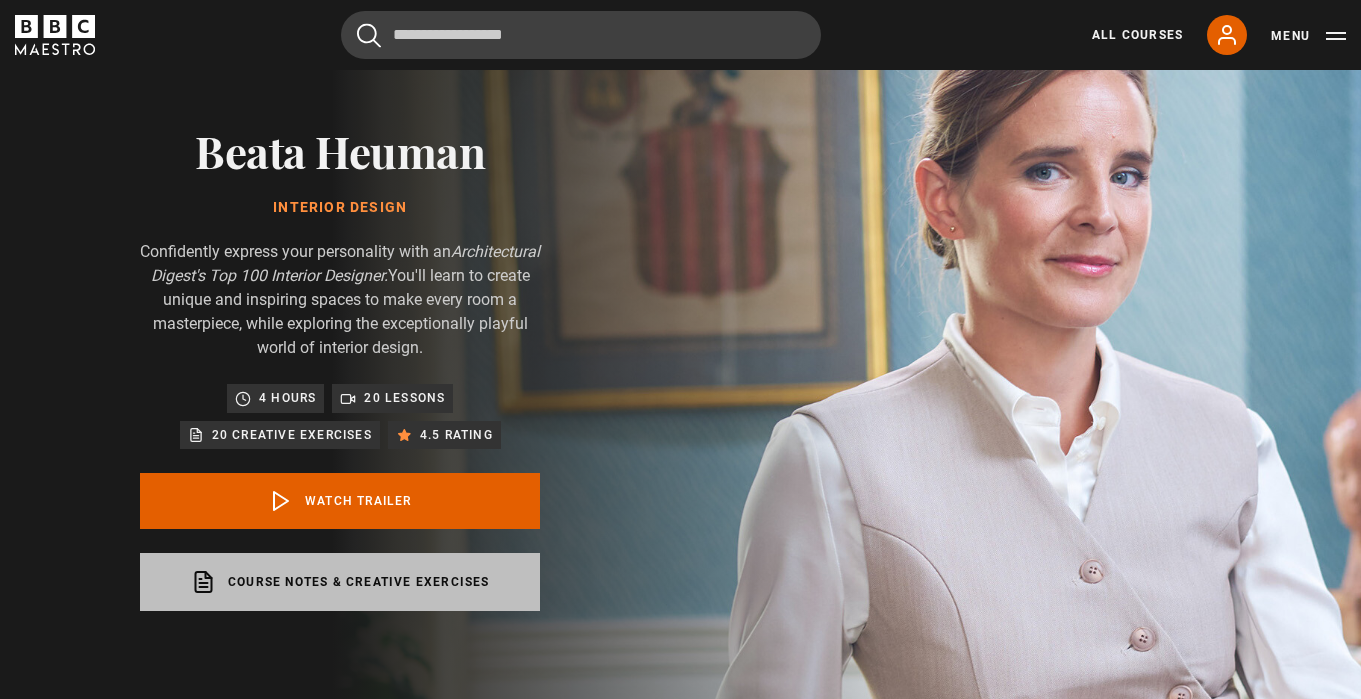 click on "Course notes & creative exercises
opens in a new tab" at bounding box center (340, 582) 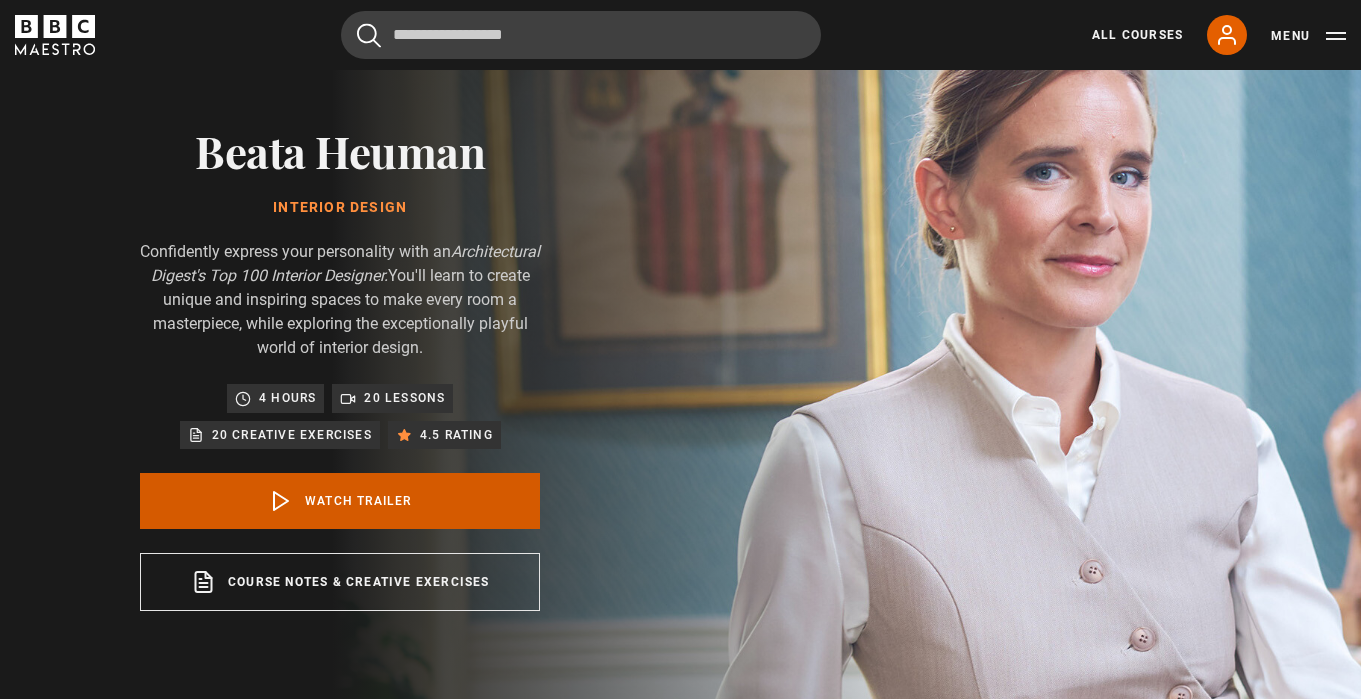 click on "Watch Trailer" at bounding box center (340, 501) 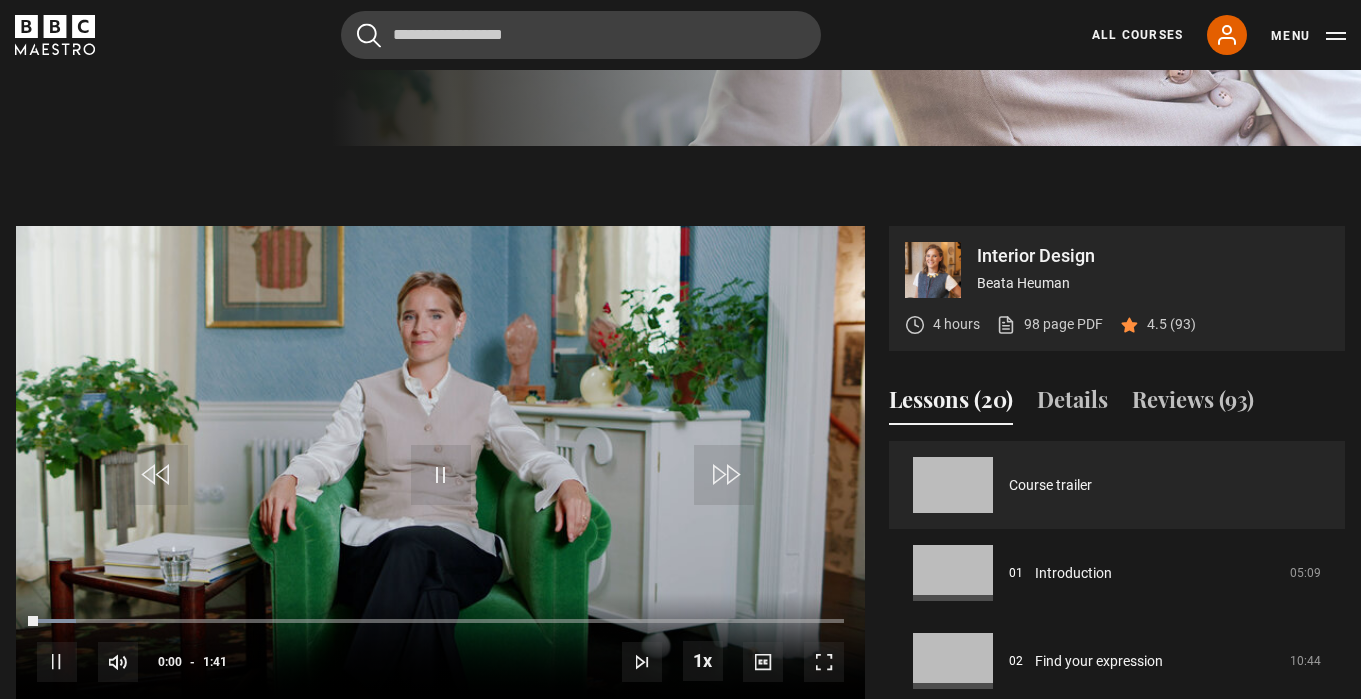scroll, scrollTop: 874, scrollLeft: 0, axis: vertical 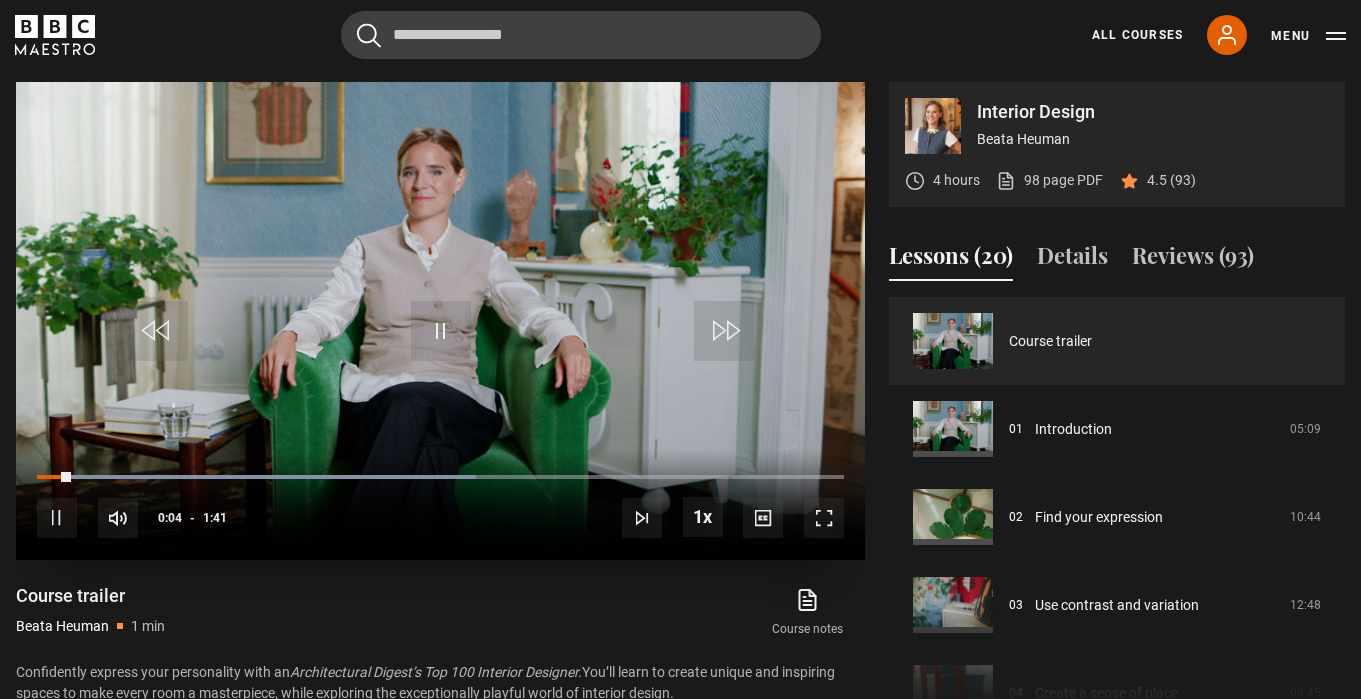click at bounding box center (824, 518) 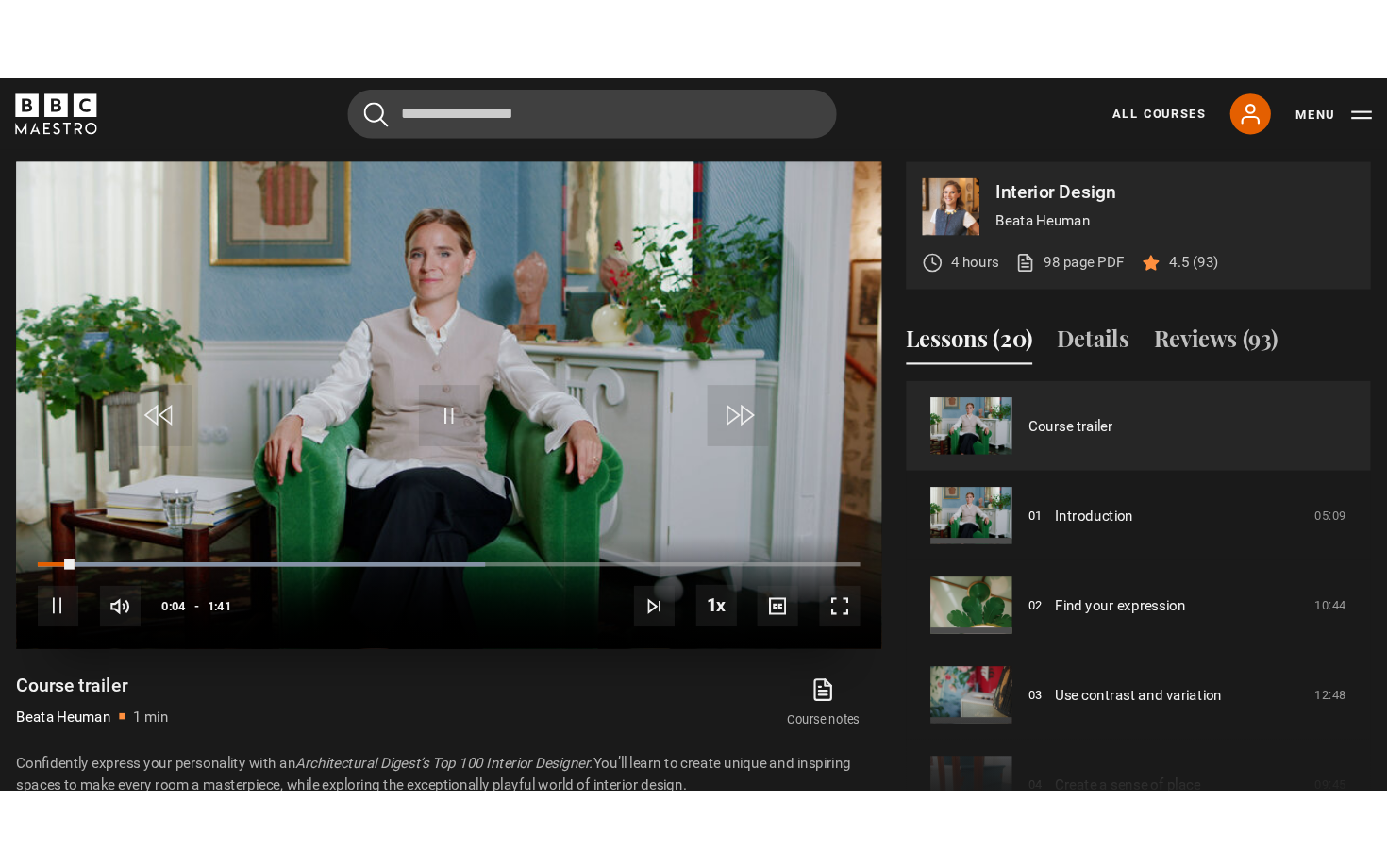scroll, scrollTop: 0, scrollLeft: 0, axis: both 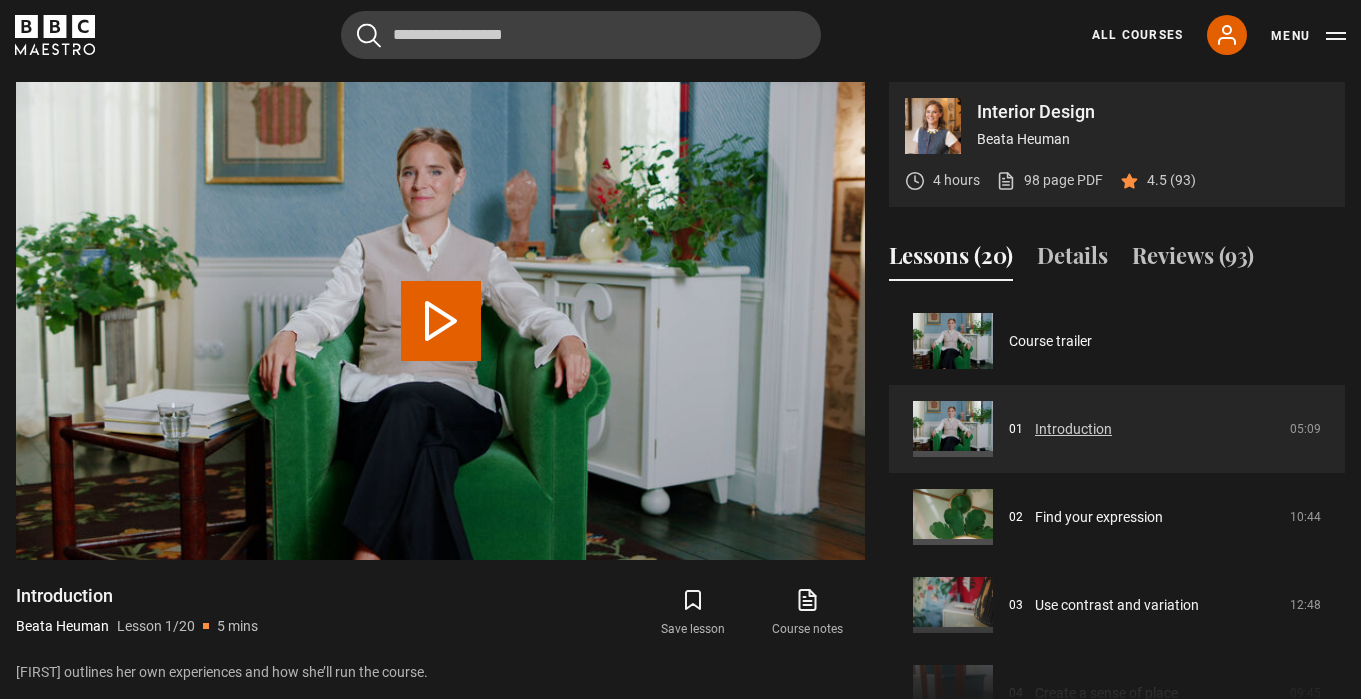 click on "Introduction" at bounding box center (1073, 429) 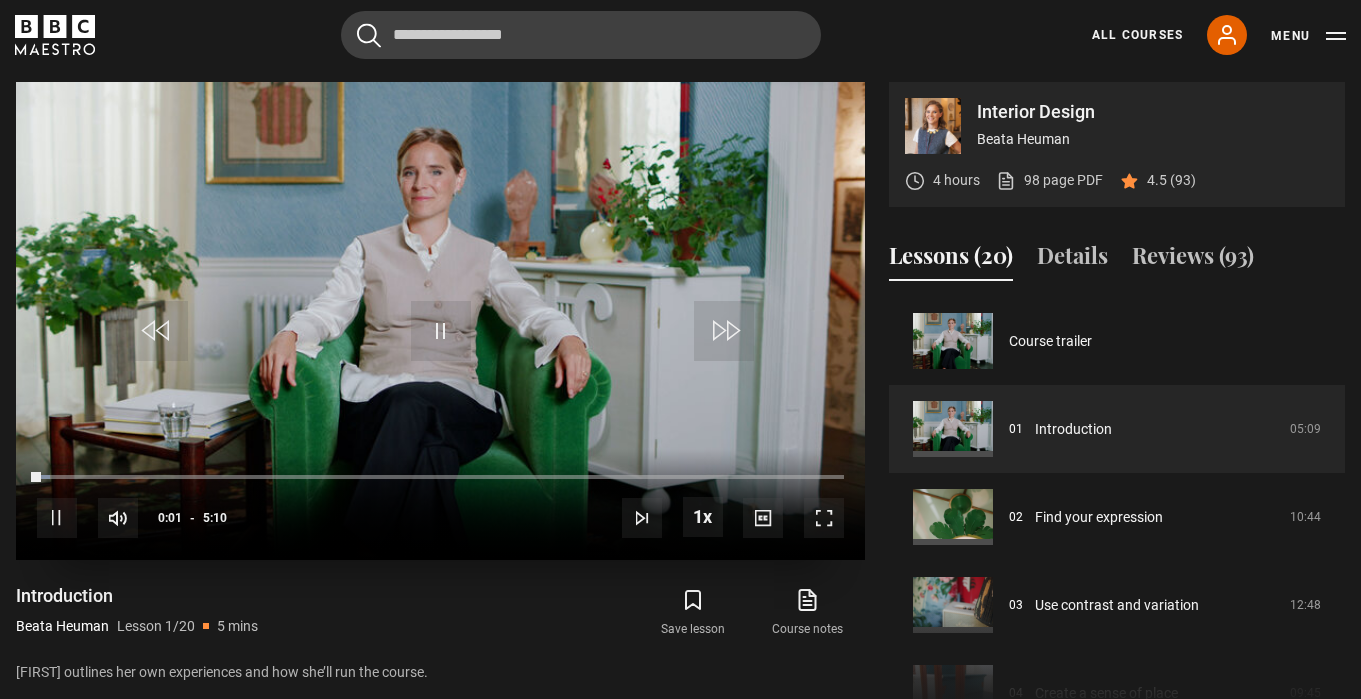 click at bounding box center (824, 518) 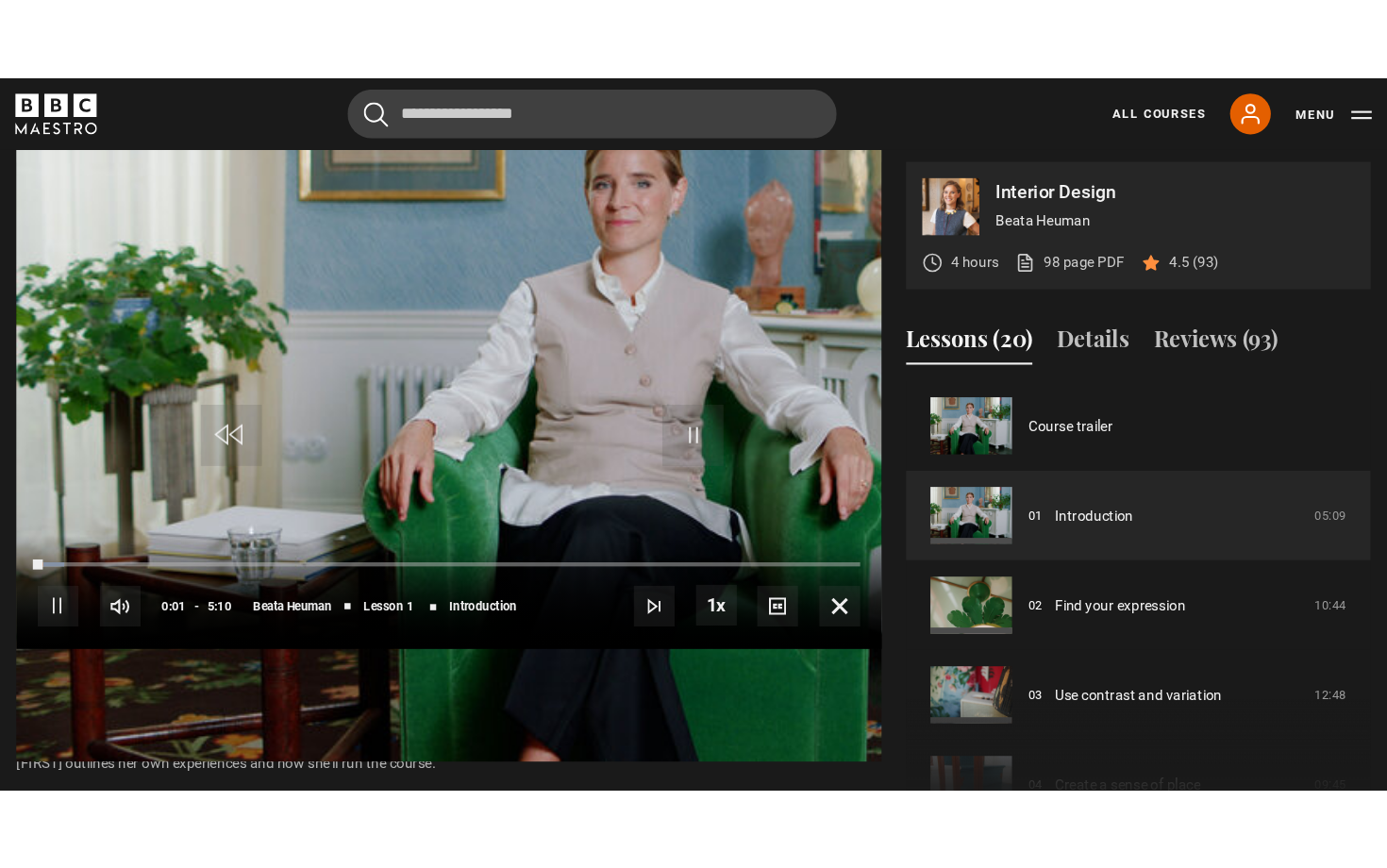 scroll, scrollTop: 0, scrollLeft: 0, axis: both 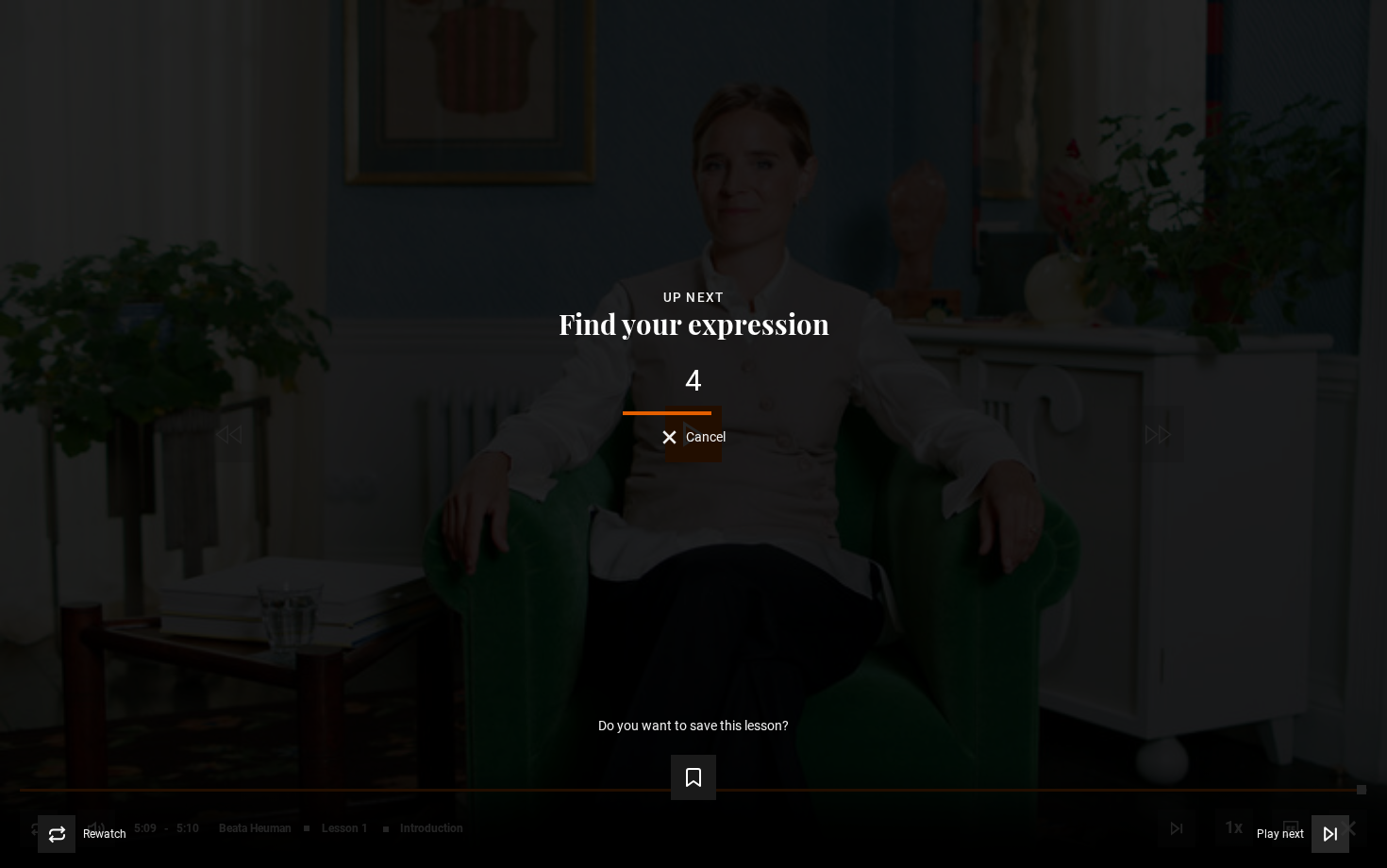 click on "Play next" at bounding box center [1280, 834] 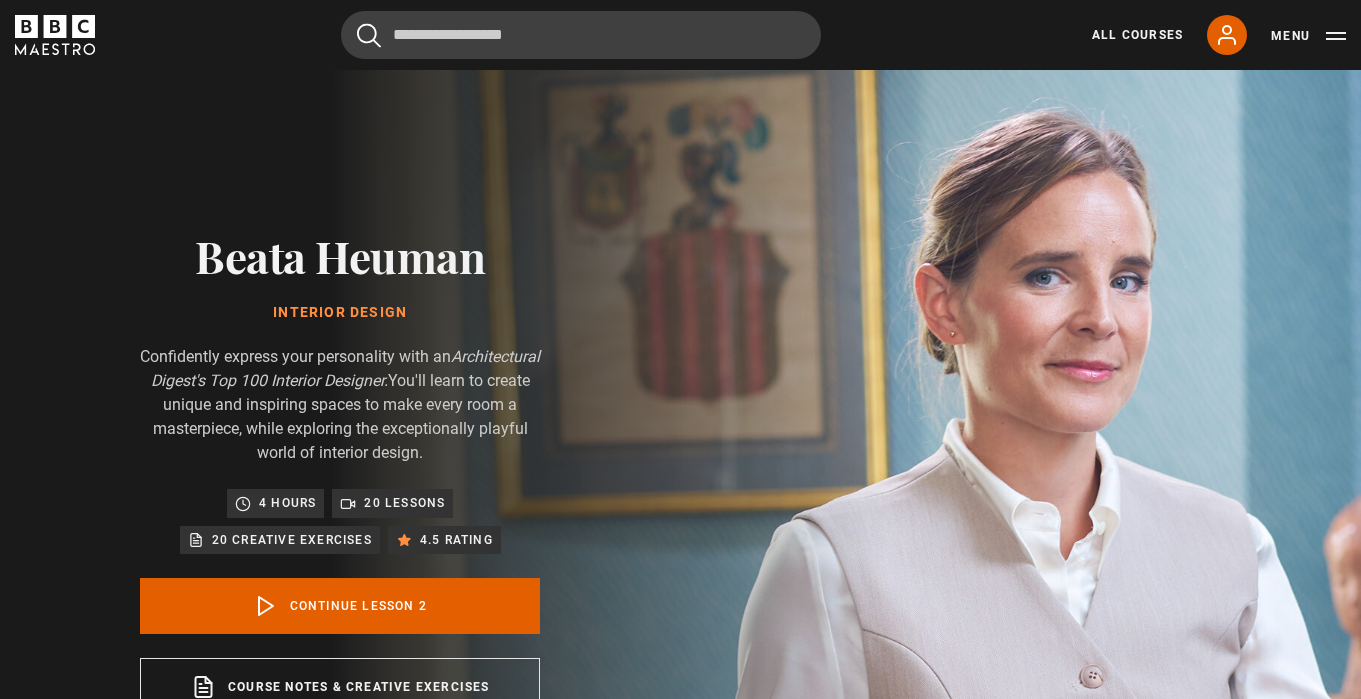 scroll, scrollTop: 874, scrollLeft: 0, axis: vertical 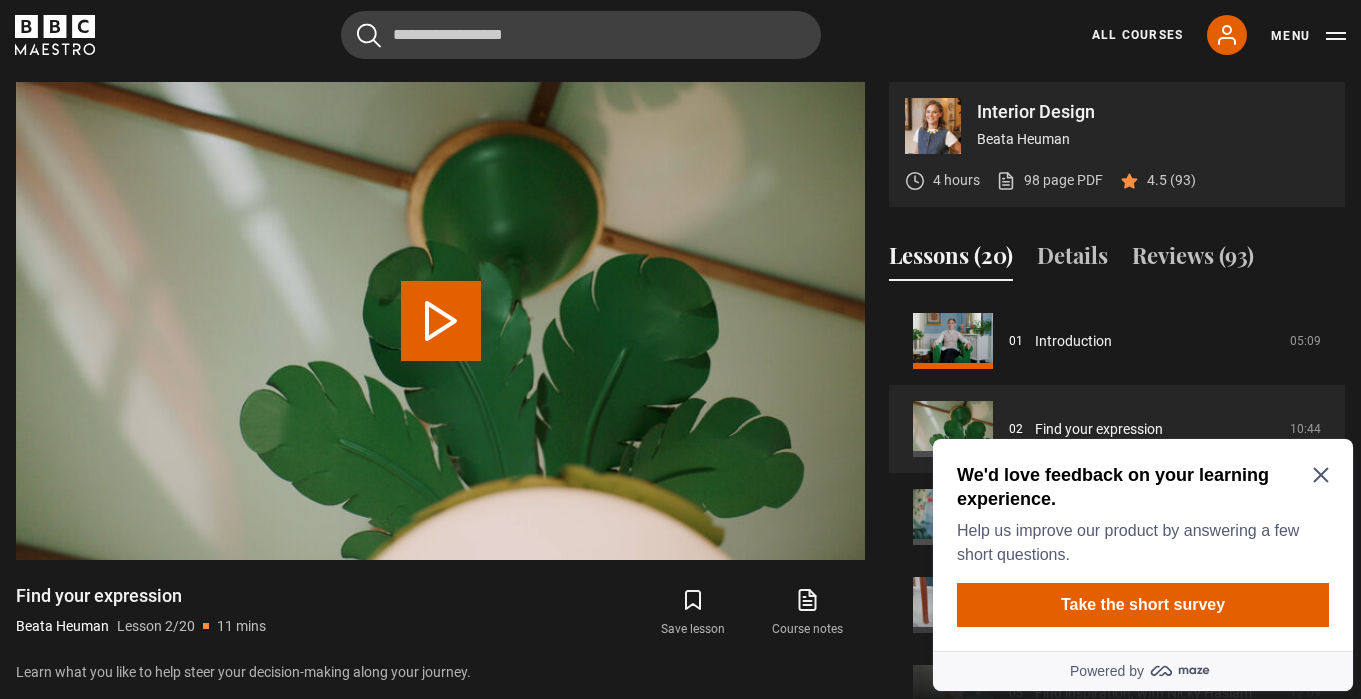 click 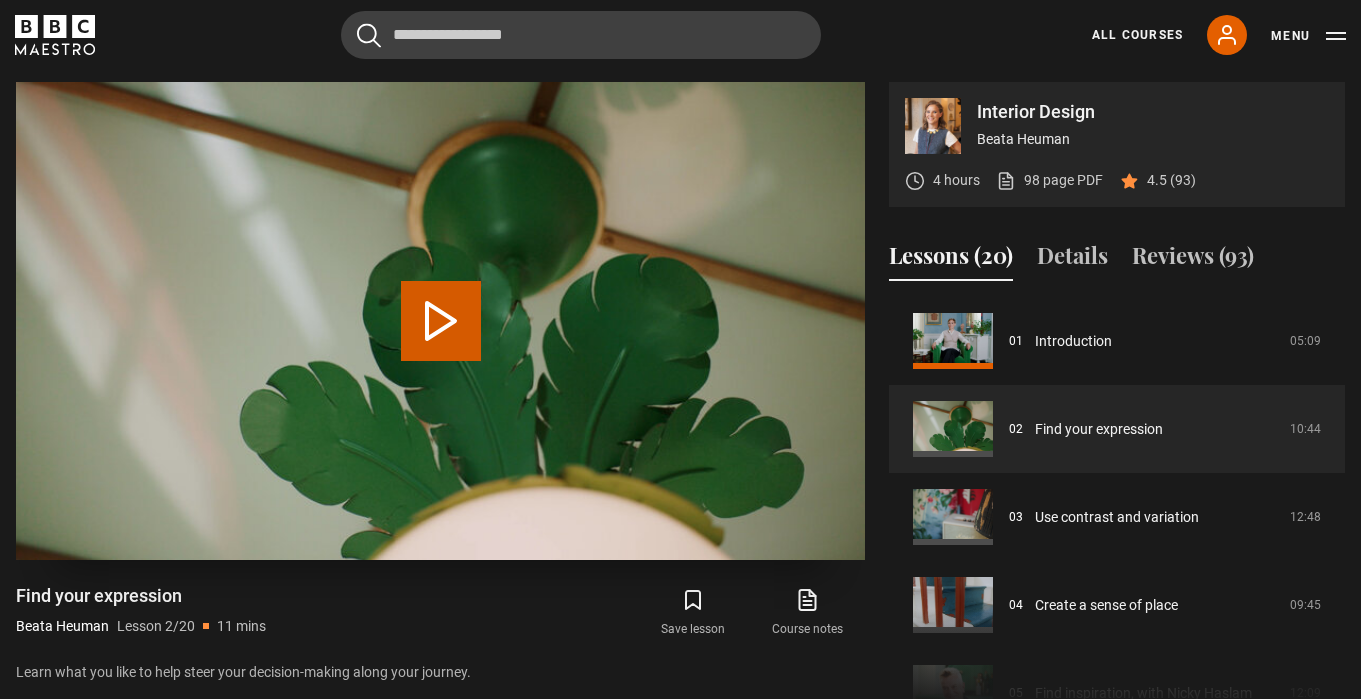 click at bounding box center [440, 321] 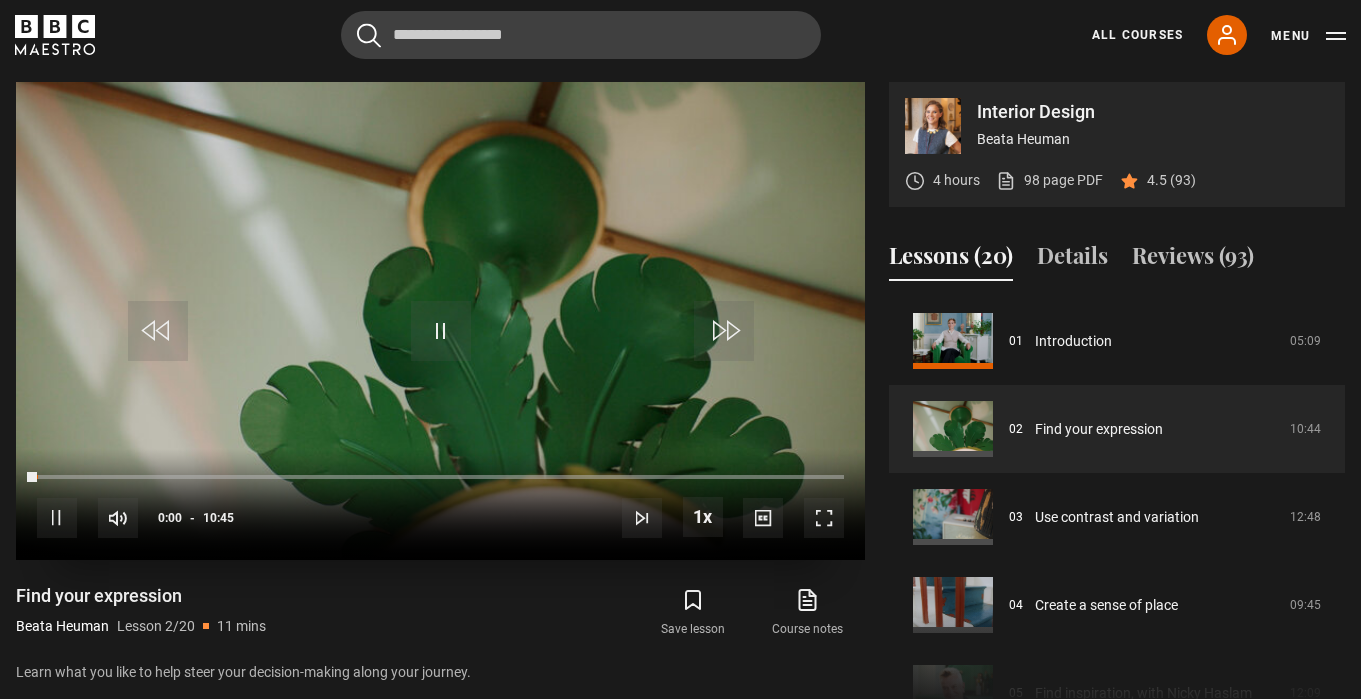 click at bounding box center (824, 518) 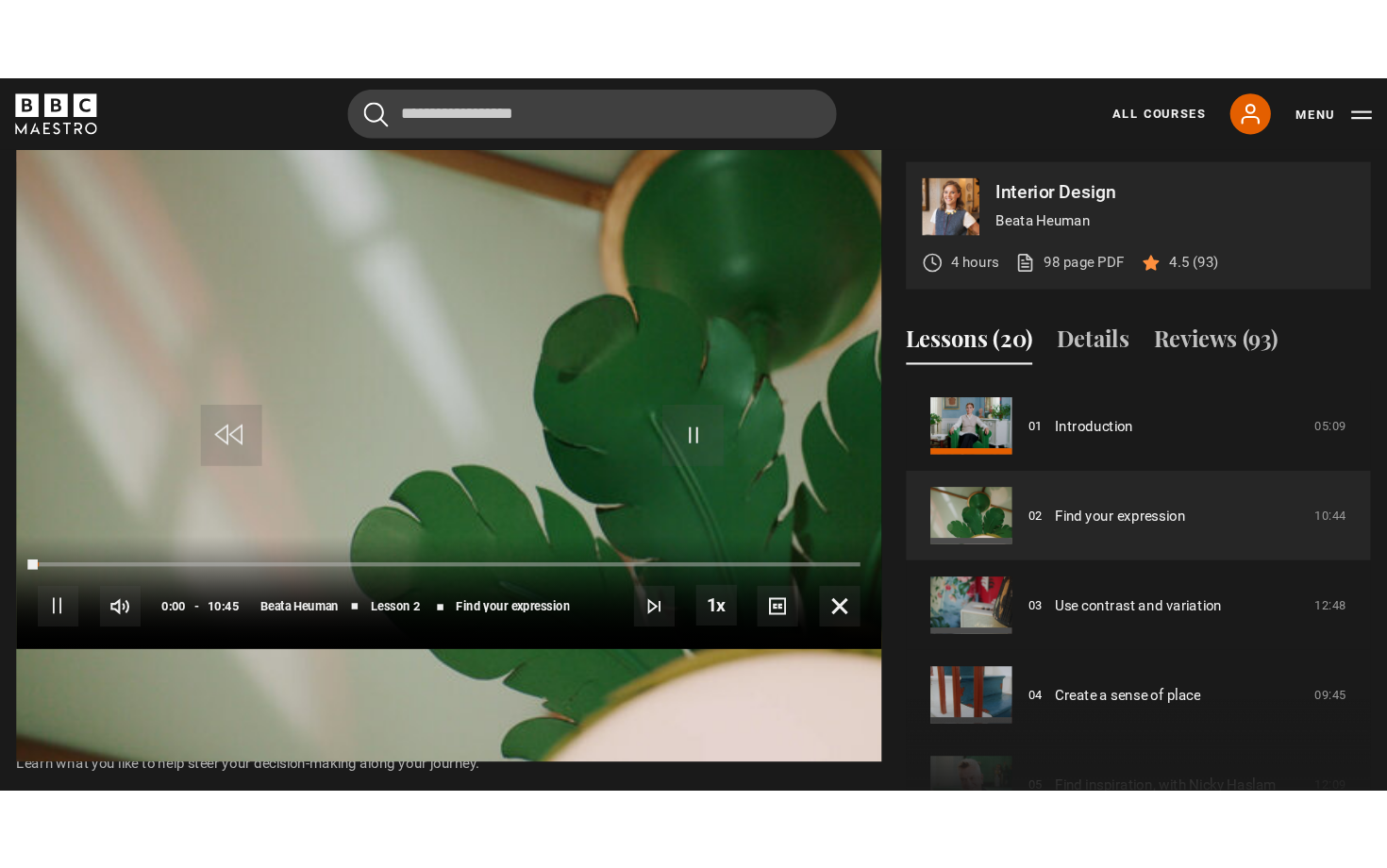 scroll, scrollTop: 0, scrollLeft: 0, axis: both 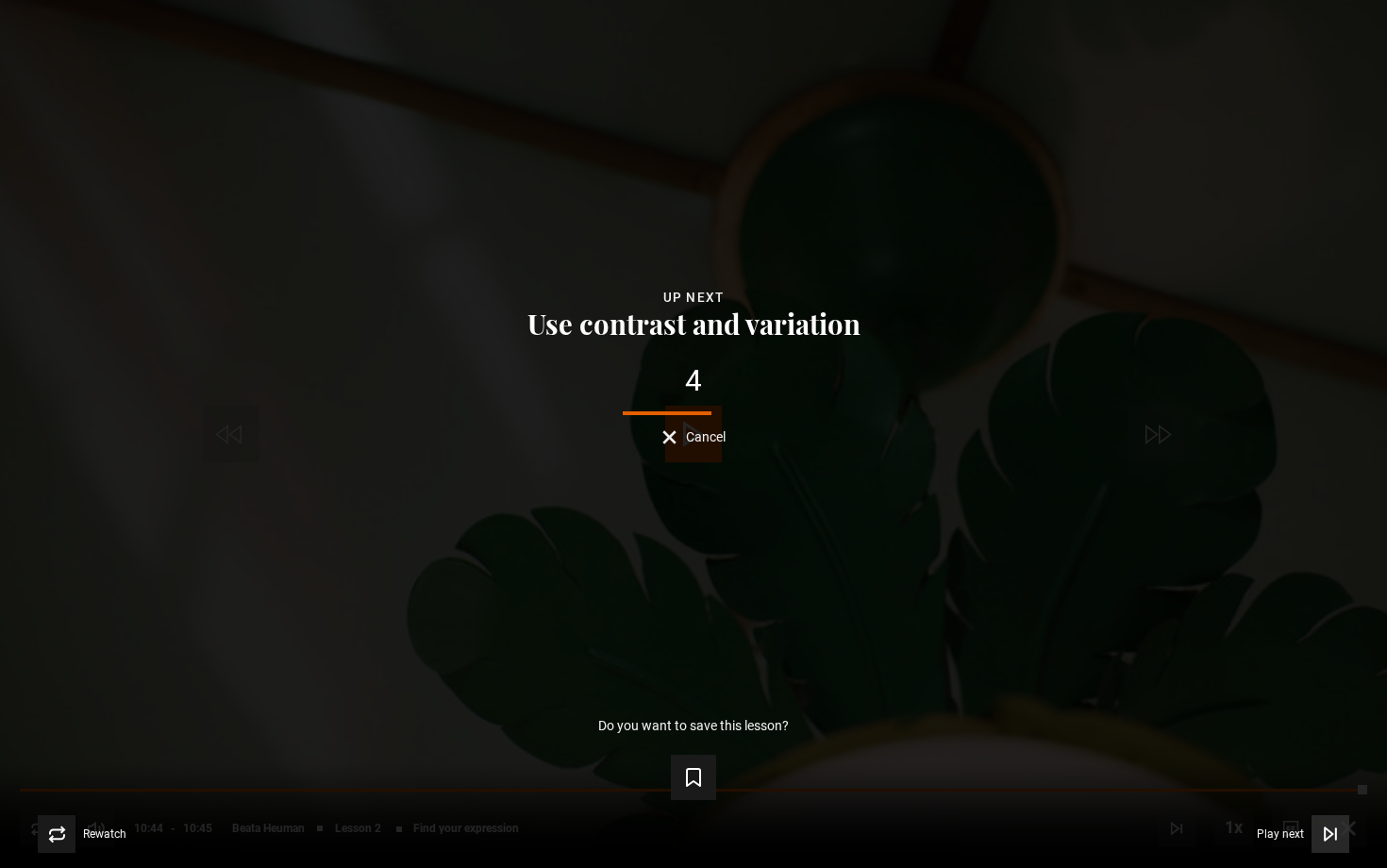 click on "Play next" at bounding box center [1280, 834] 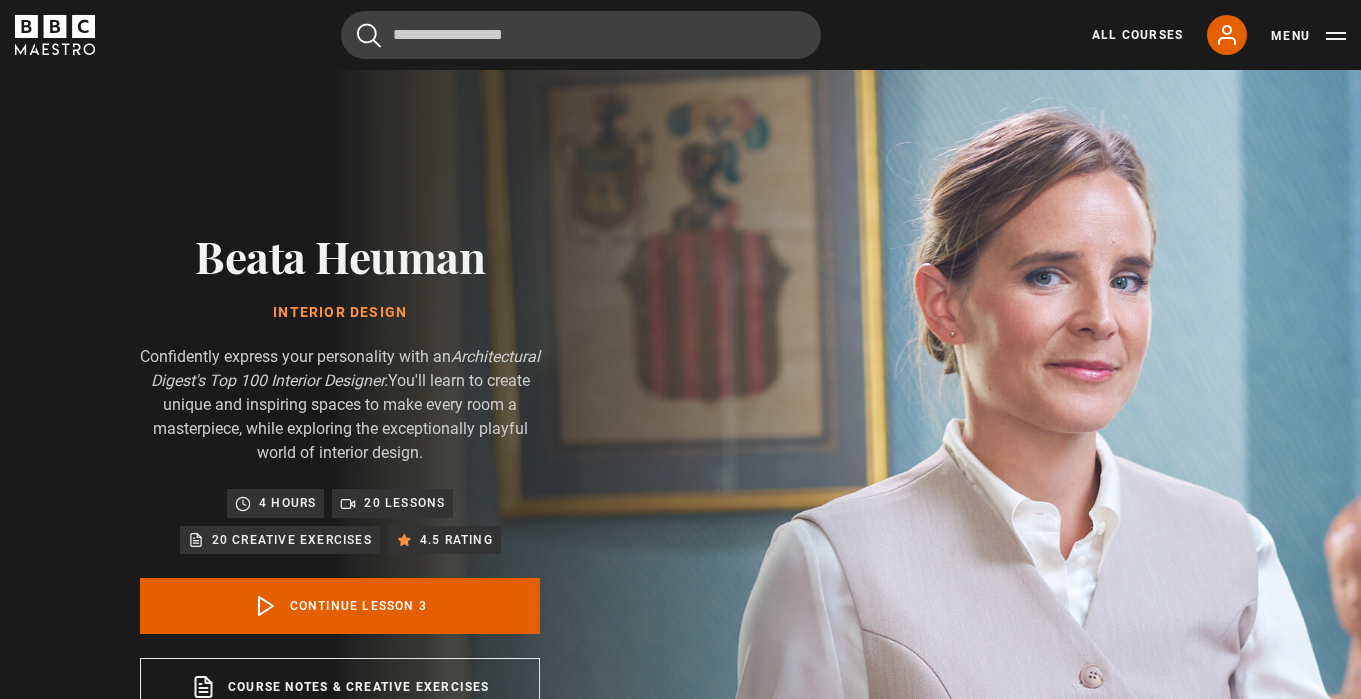 scroll, scrollTop: 874, scrollLeft: 0, axis: vertical 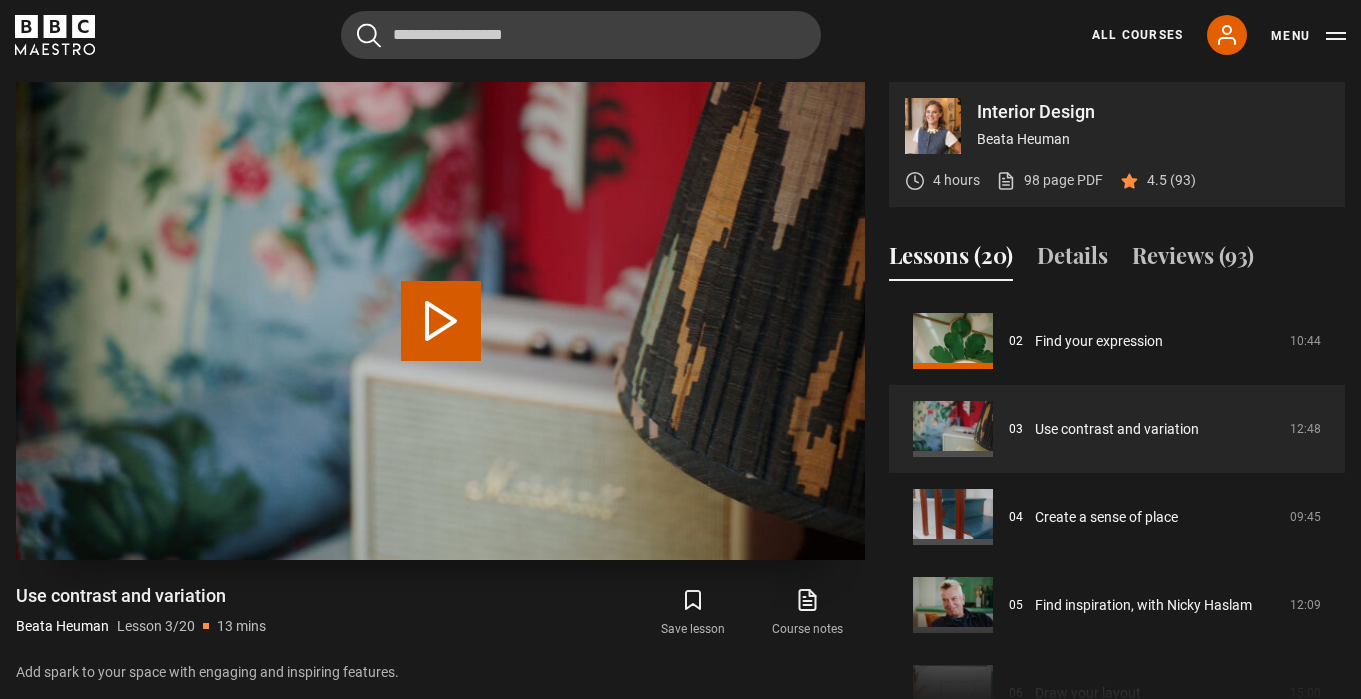 click at bounding box center (440, 321) 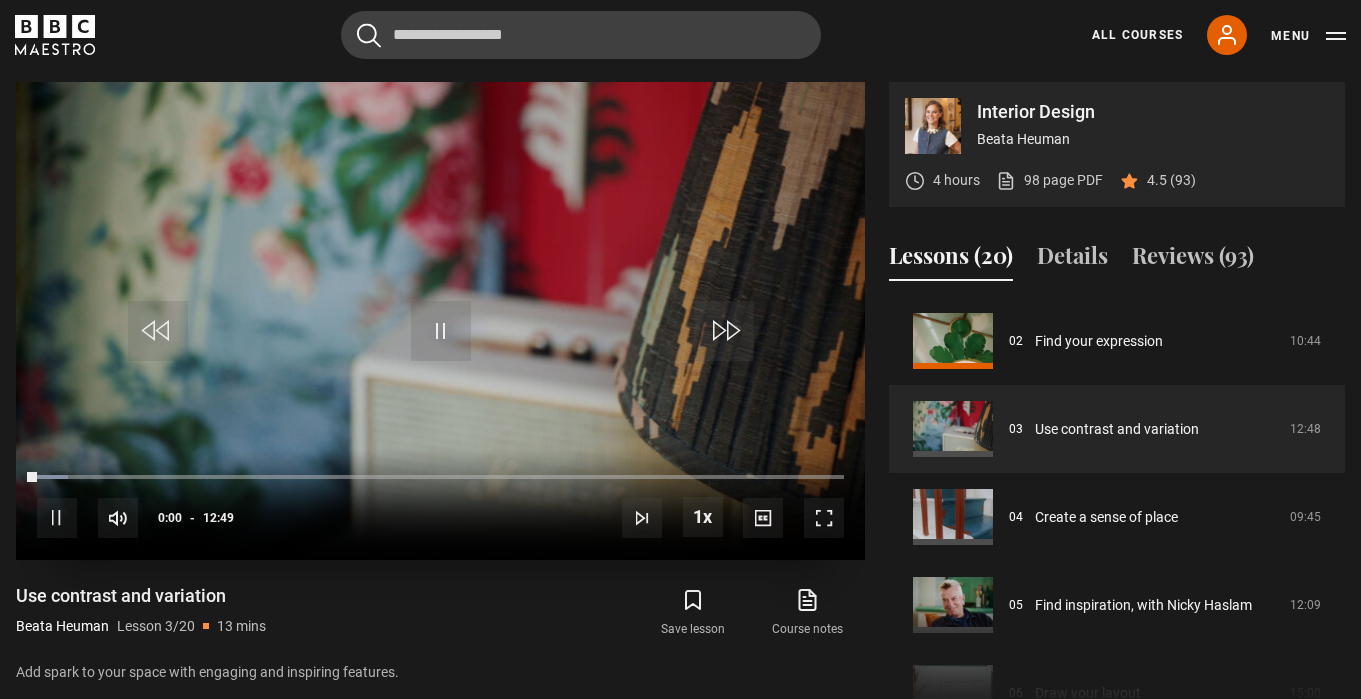 click at bounding box center (824, 518) 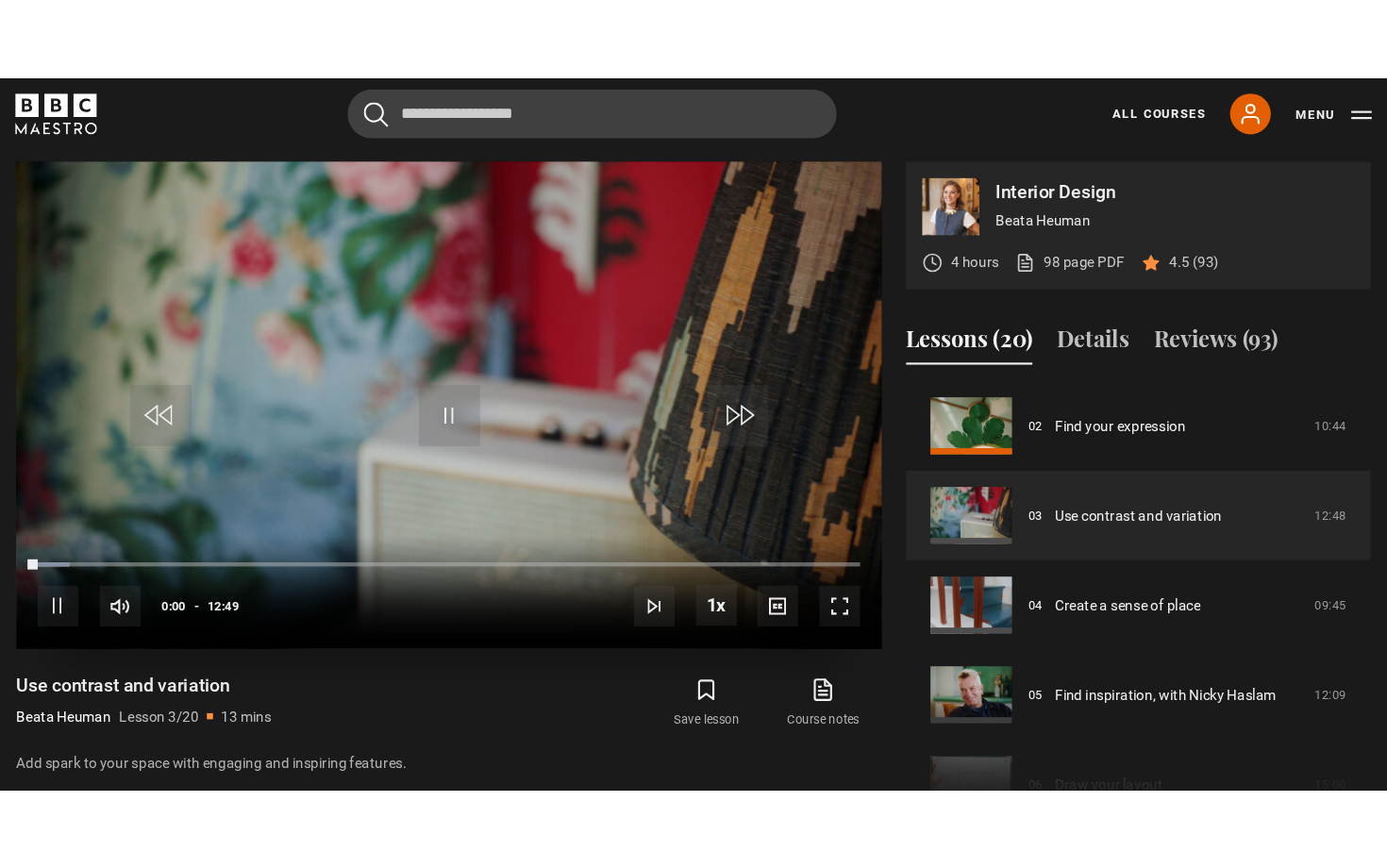 scroll, scrollTop: 0, scrollLeft: 0, axis: both 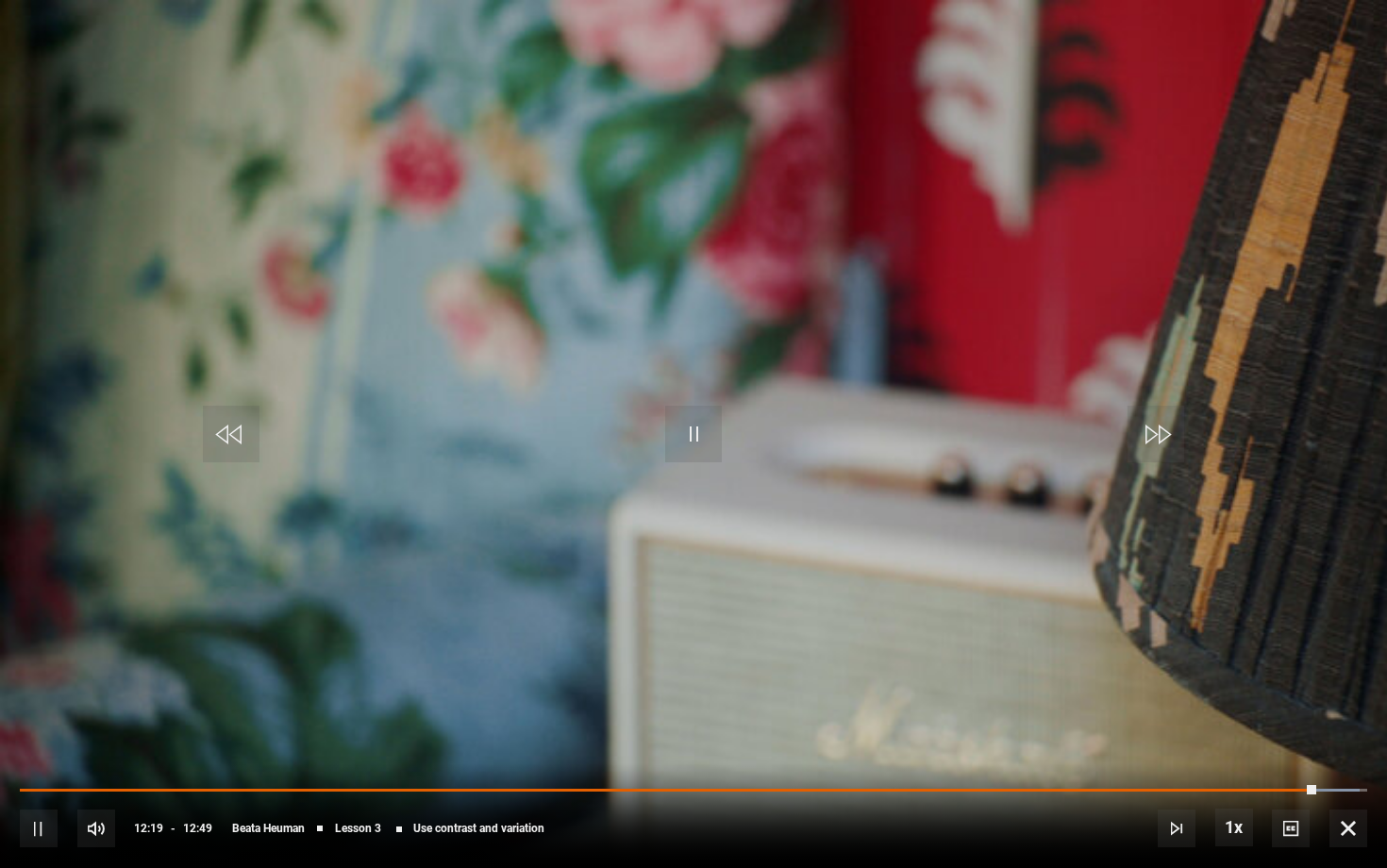 click at bounding box center [694, 434] 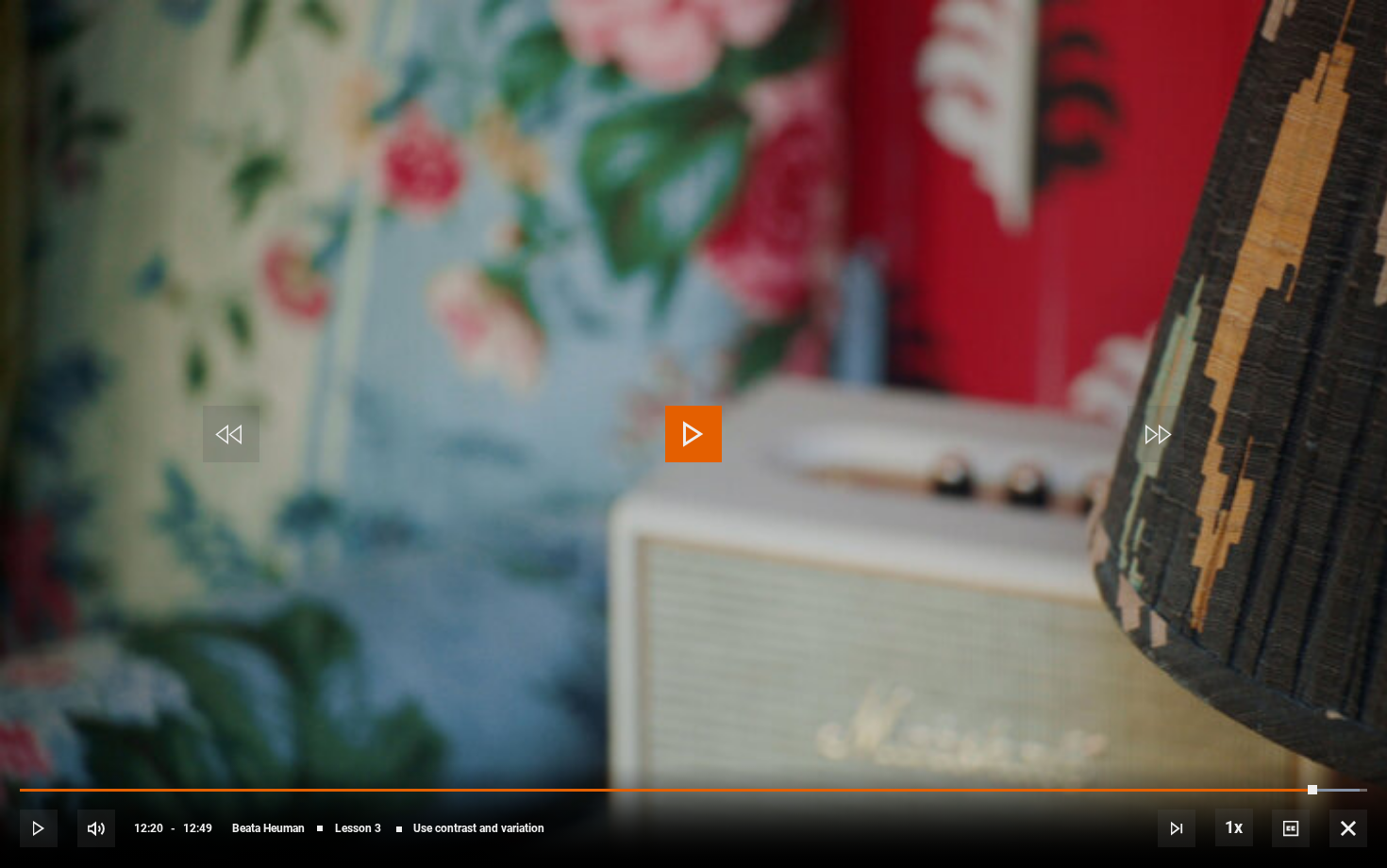 click at bounding box center (1348, 828) 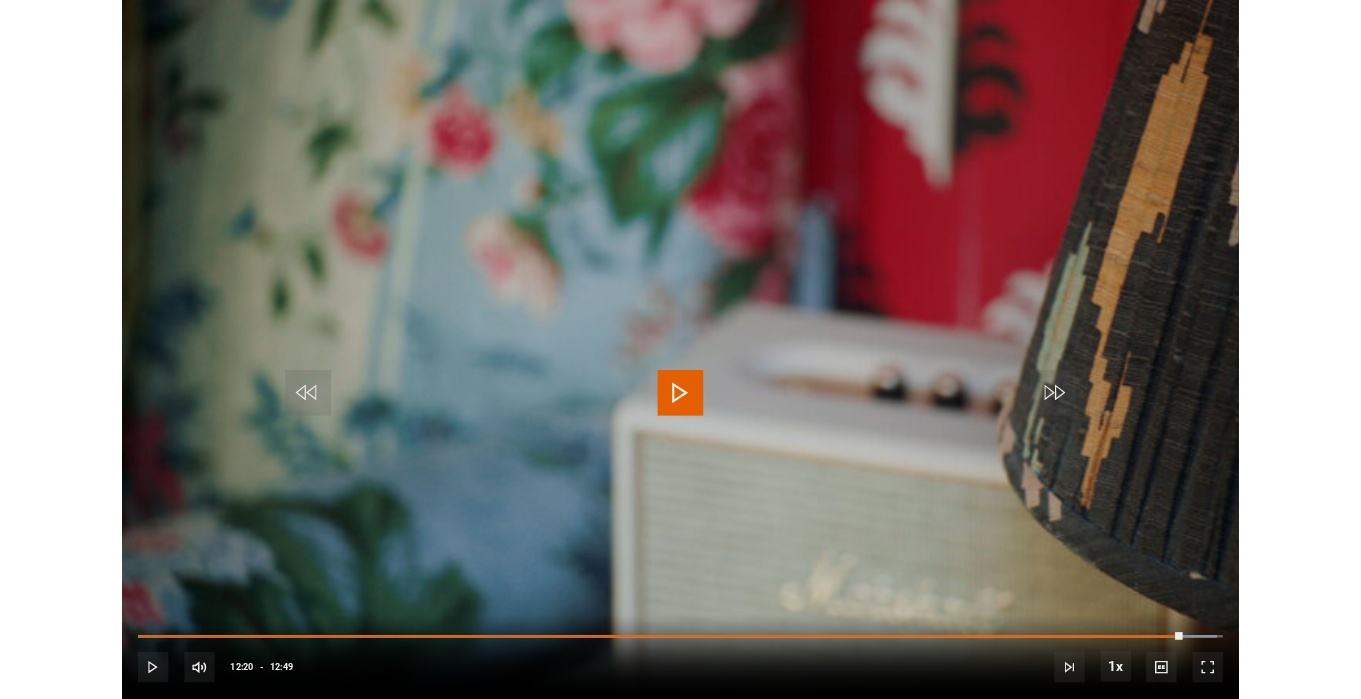 scroll, scrollTop: 874, scrollLeft: 0, axis: vertical 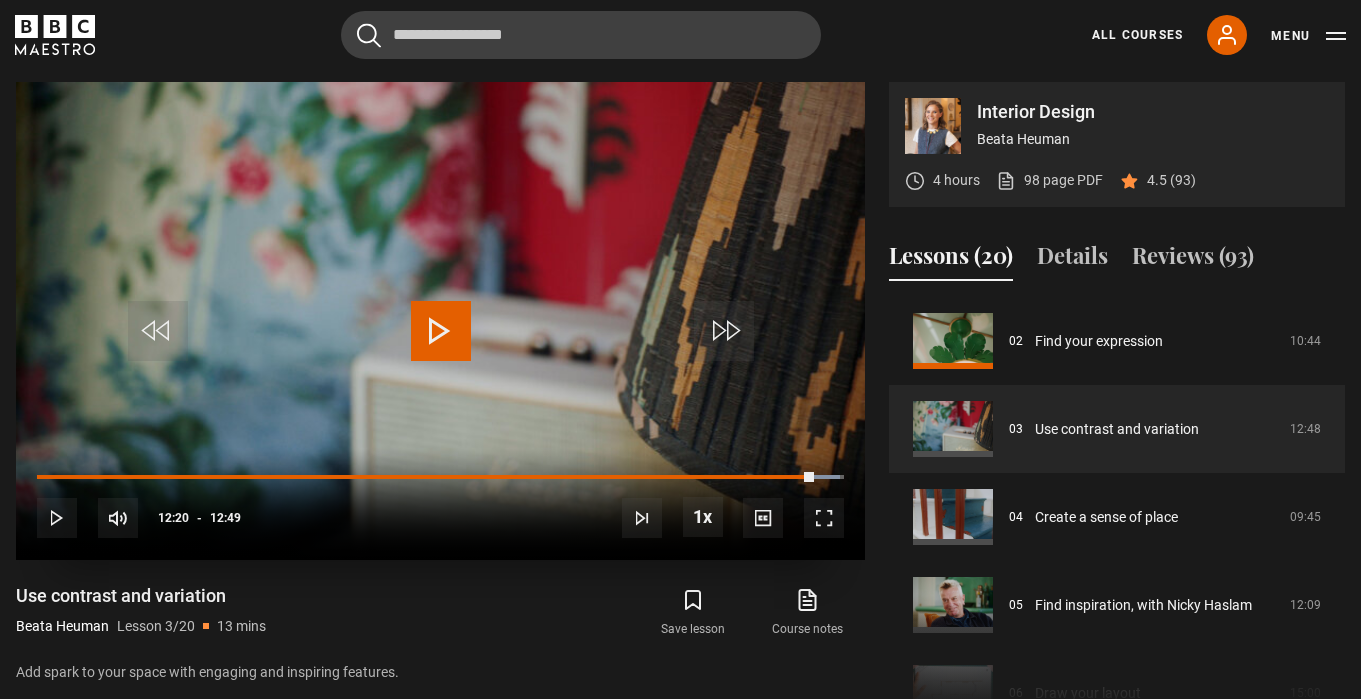 click at bounding box center (441, 331) 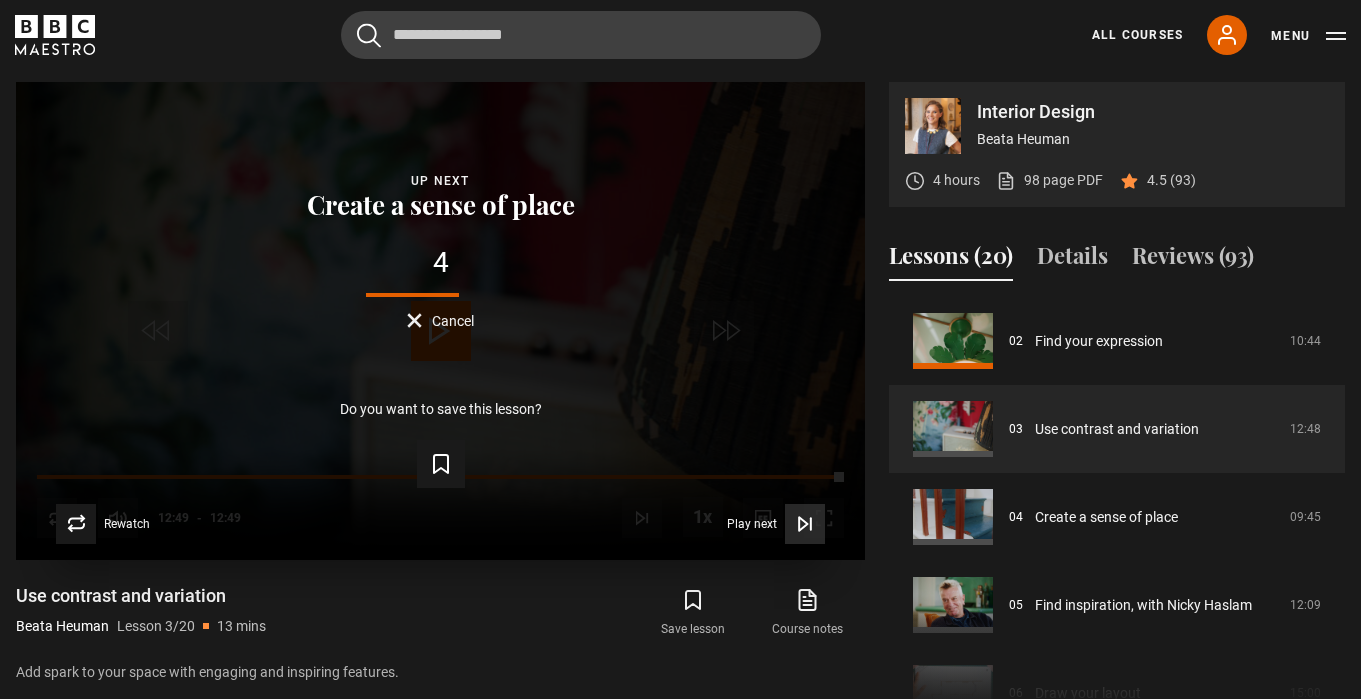 click on "Play next" at bounding box center (752, 524) 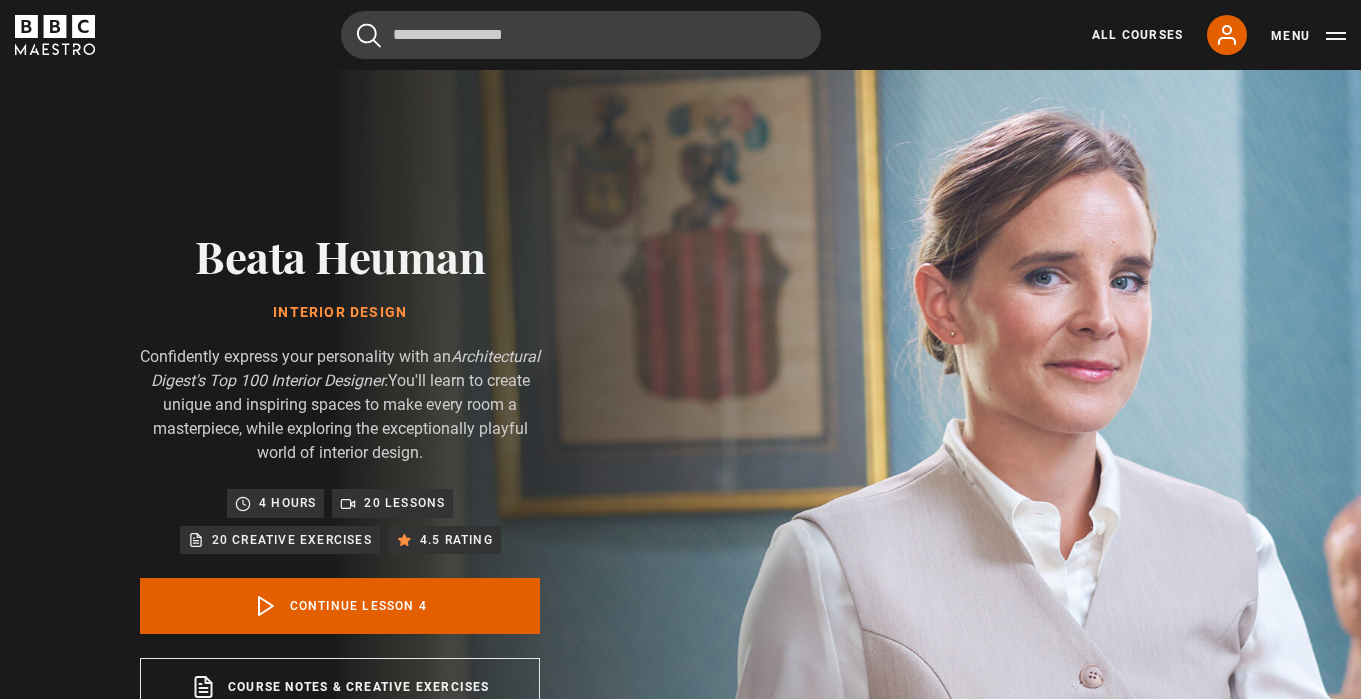 scroll, scrollTop: 874, scrollLeft: 0, axis: vertical 